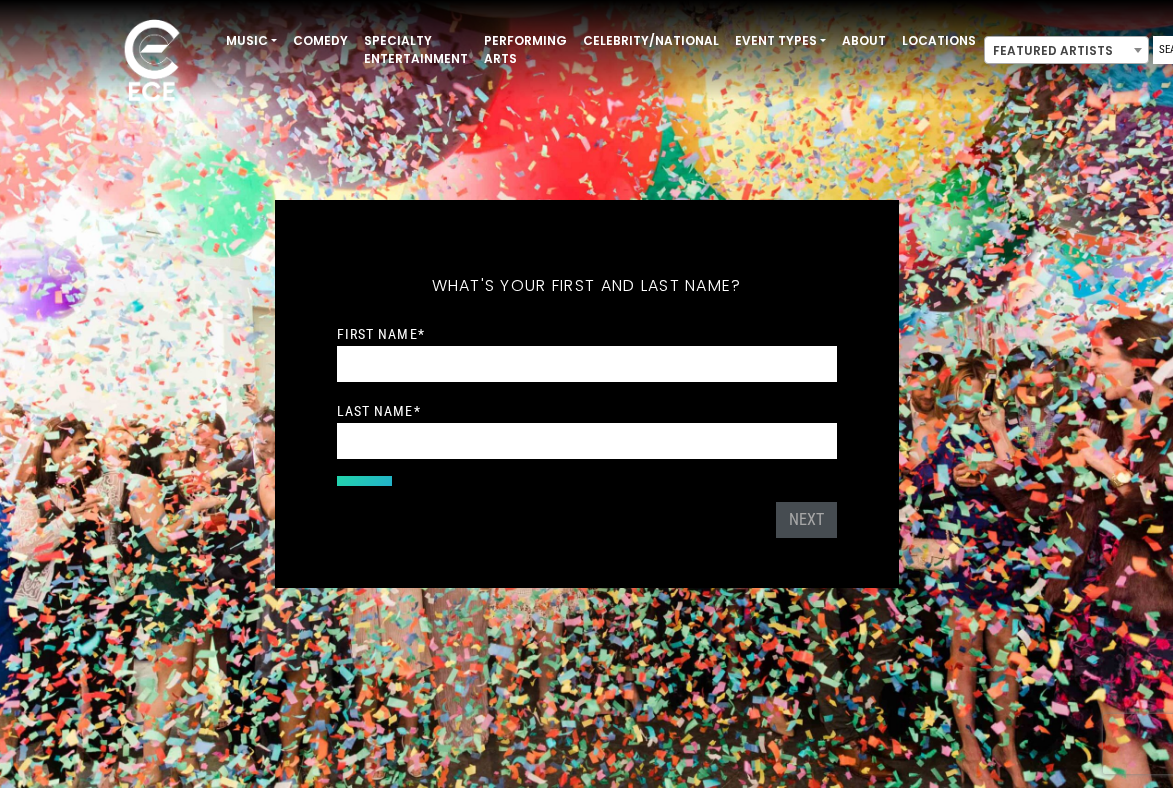 scroll, scrollTop: 0, scrollLeft: 0, axis: both 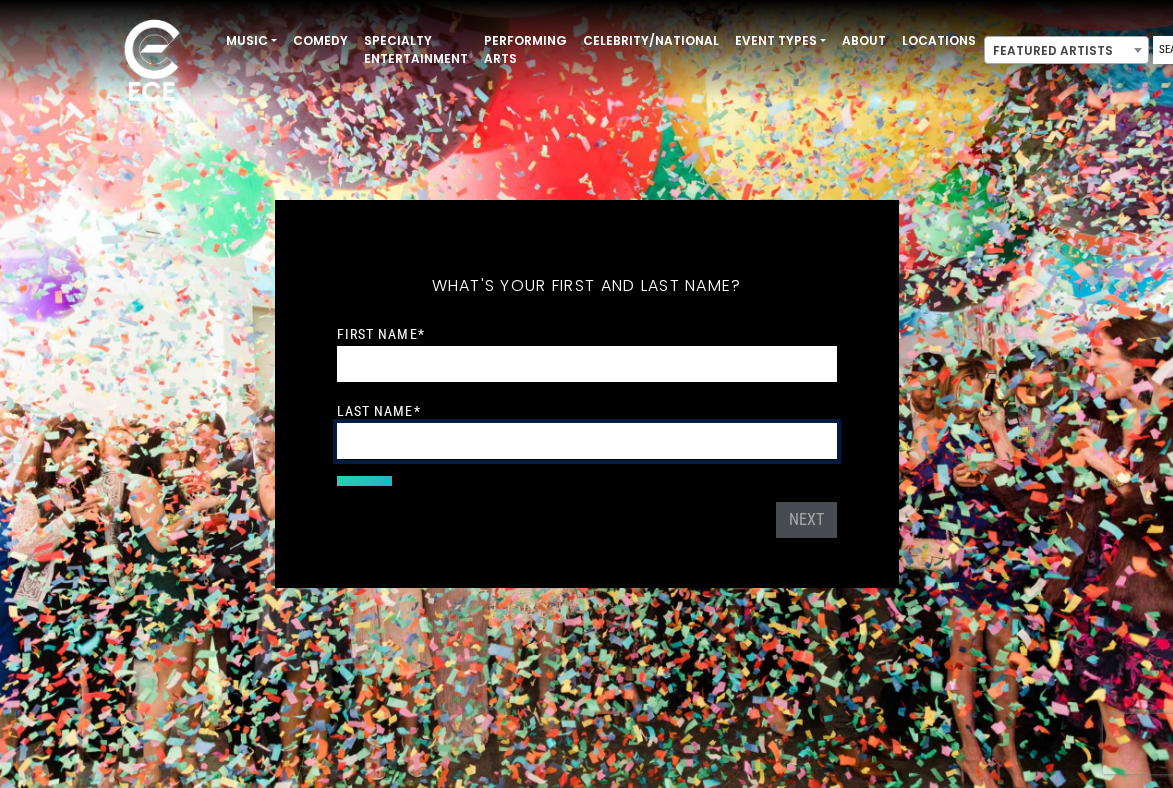 click on "Last Name *" at bounding box center [587, 441] 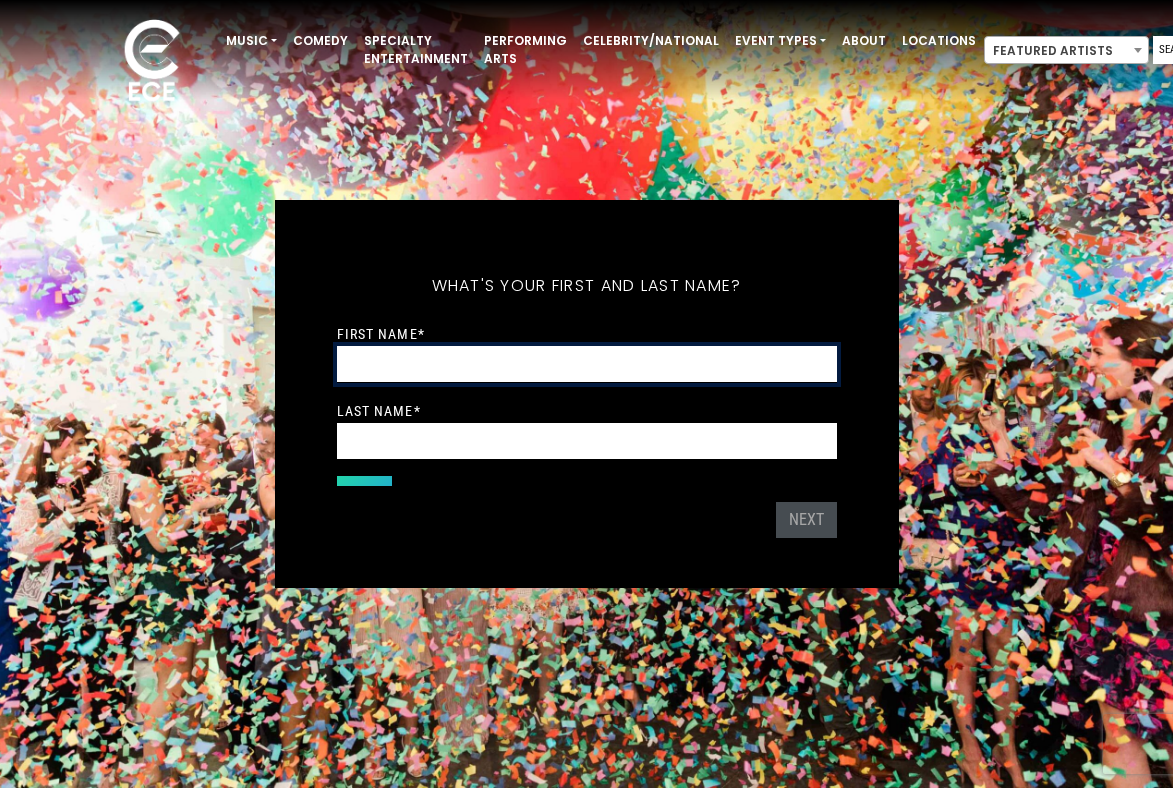 click on "First Name *" at bounding box center [587, 364] 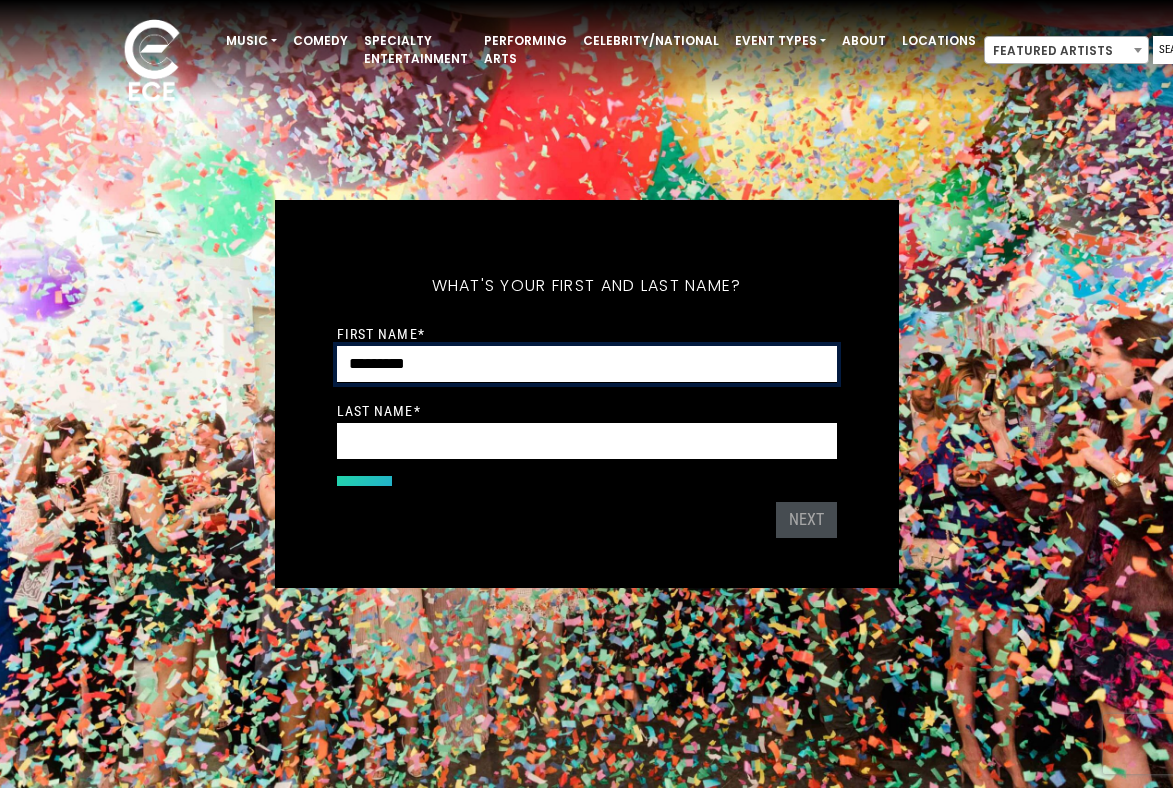 type on "*********" 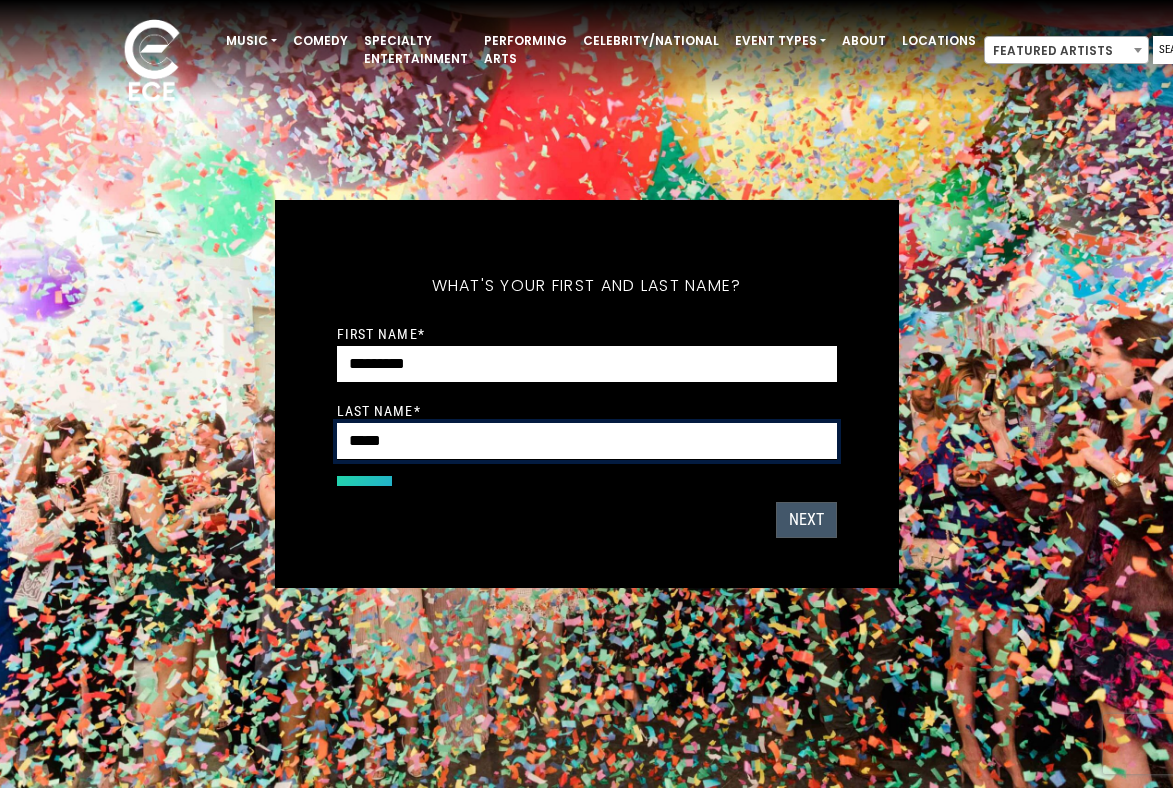 type on "*****" 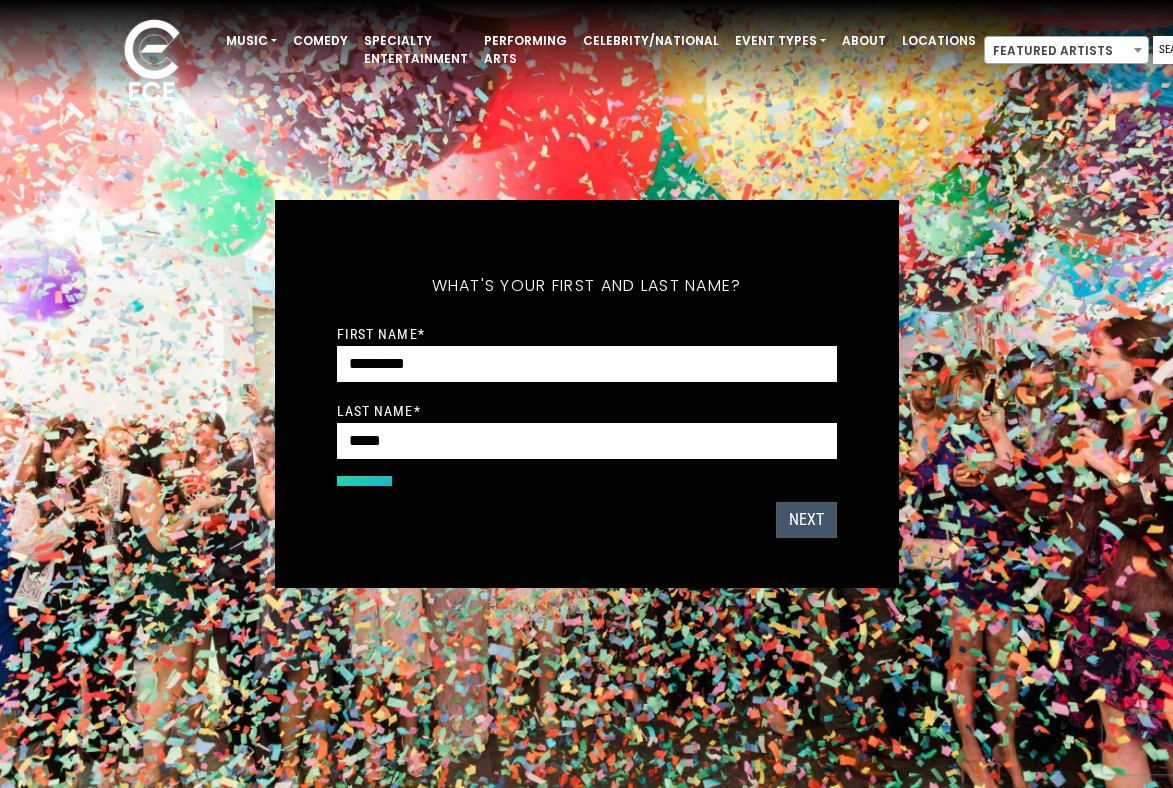 click on "Next" at bounding box center [806, 520] 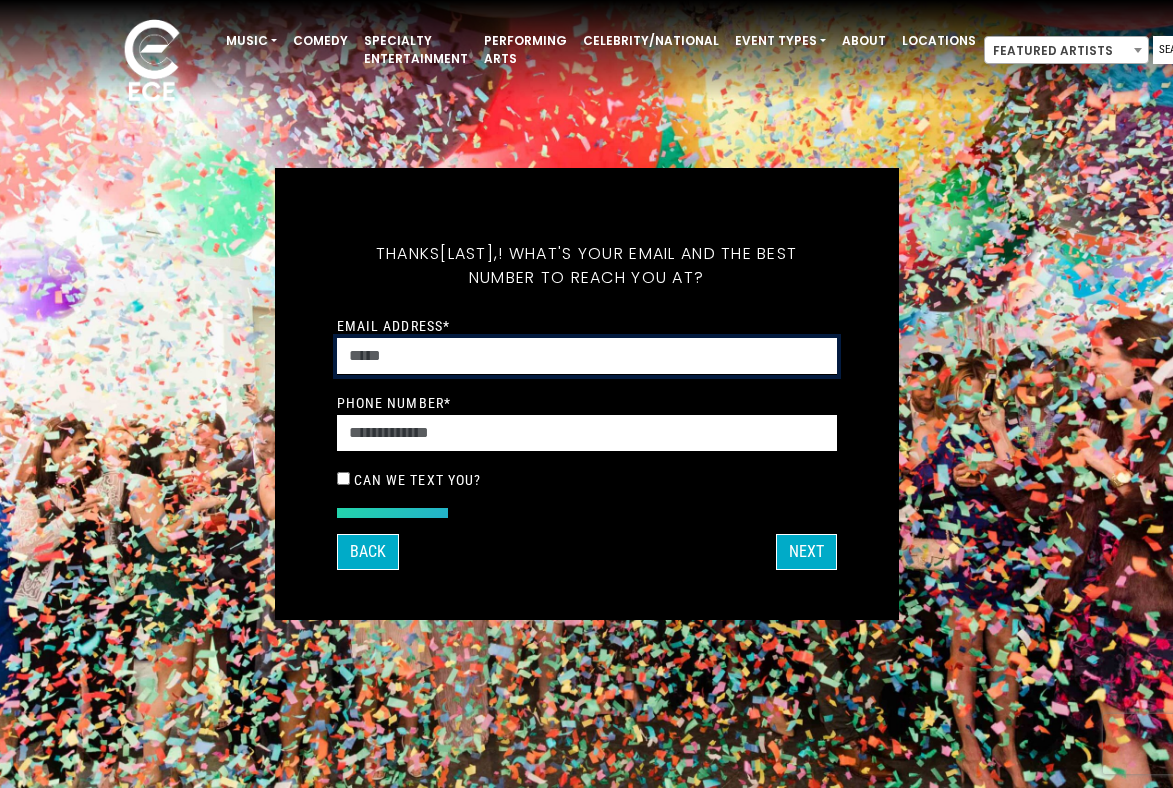 click on "Email Address *" at bounding box center (587, 356) 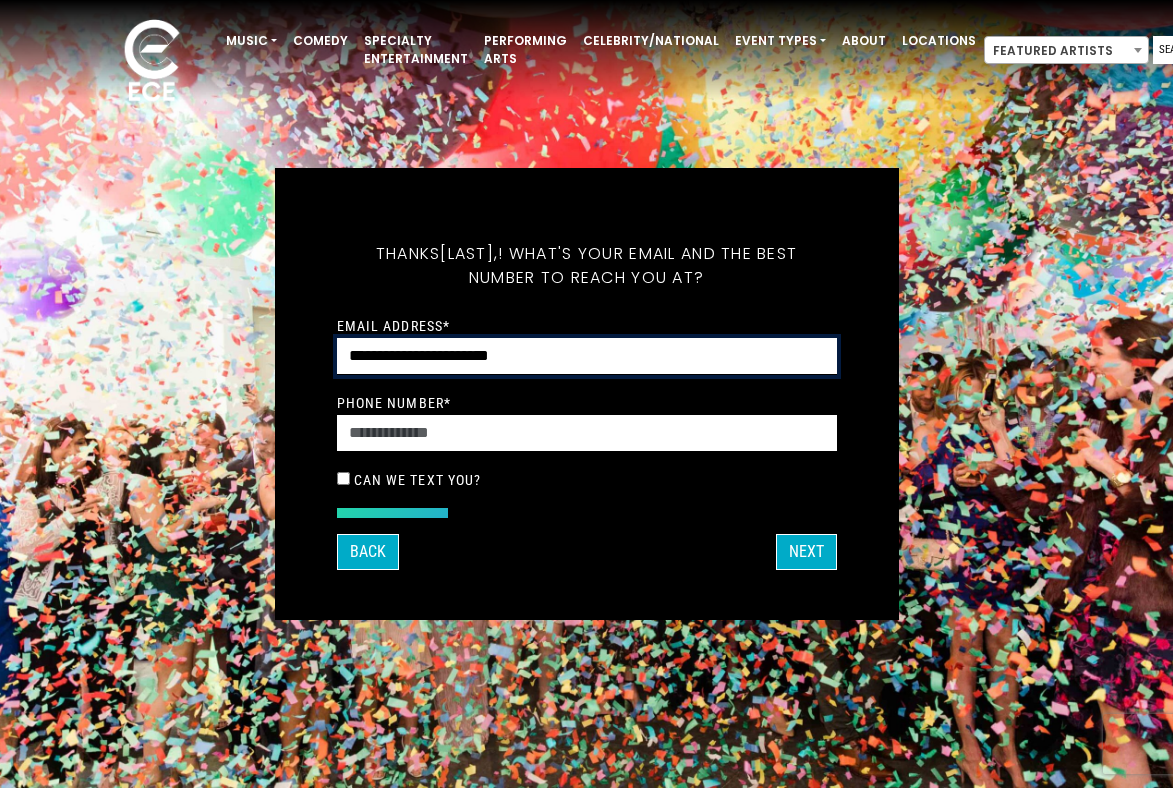 type on "**********" 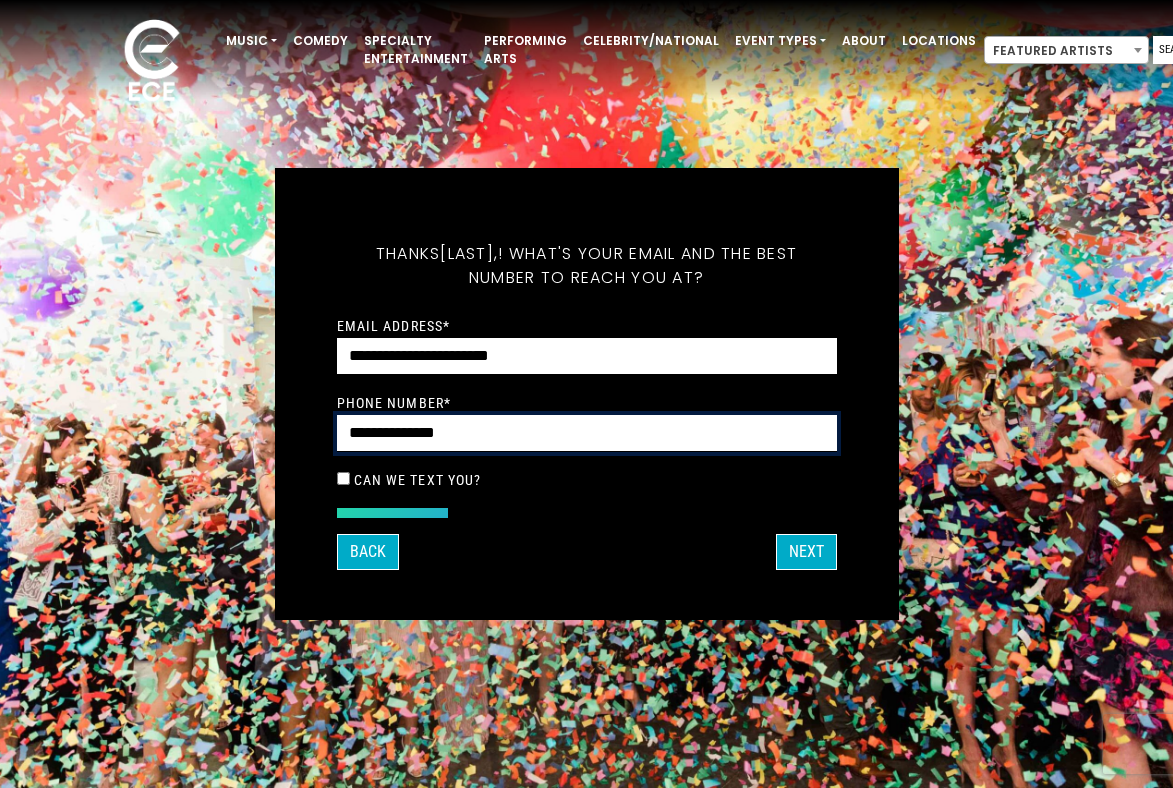 type on "**********" 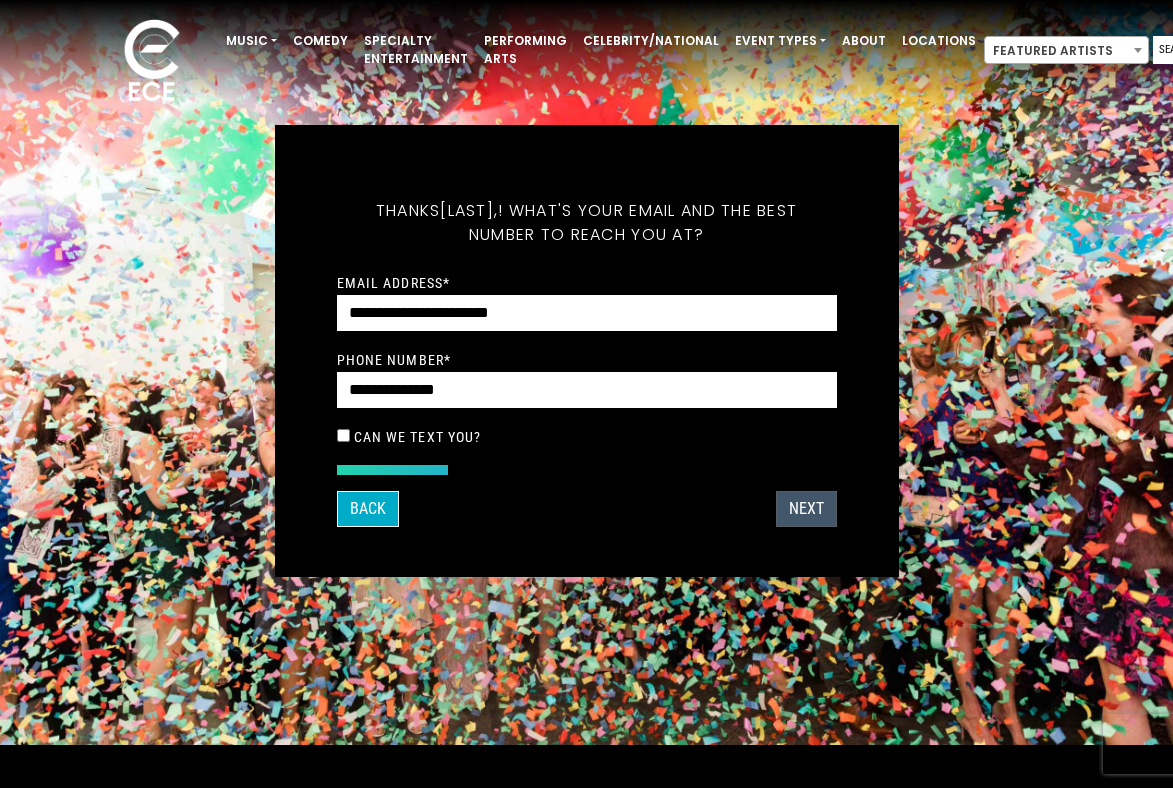 click on "Next" at bounding box center [806, 509] 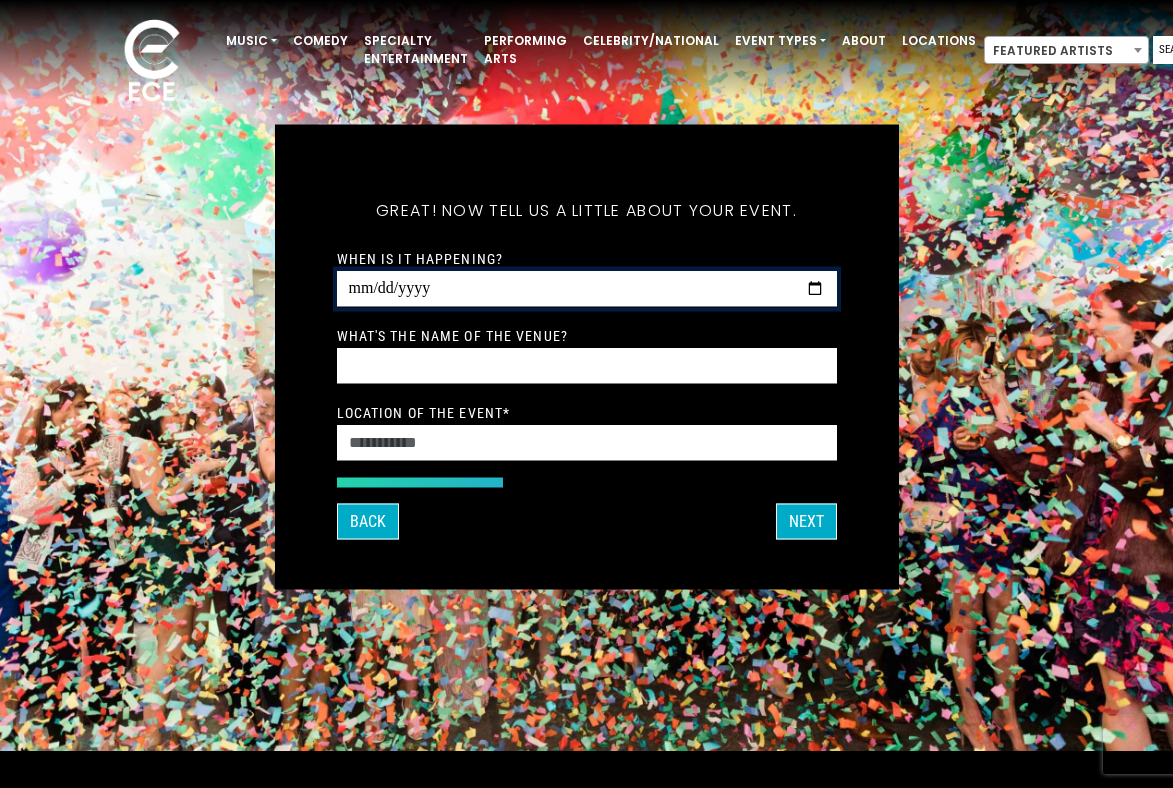 click on "When is it happening?" at bounding box center [587, 289] 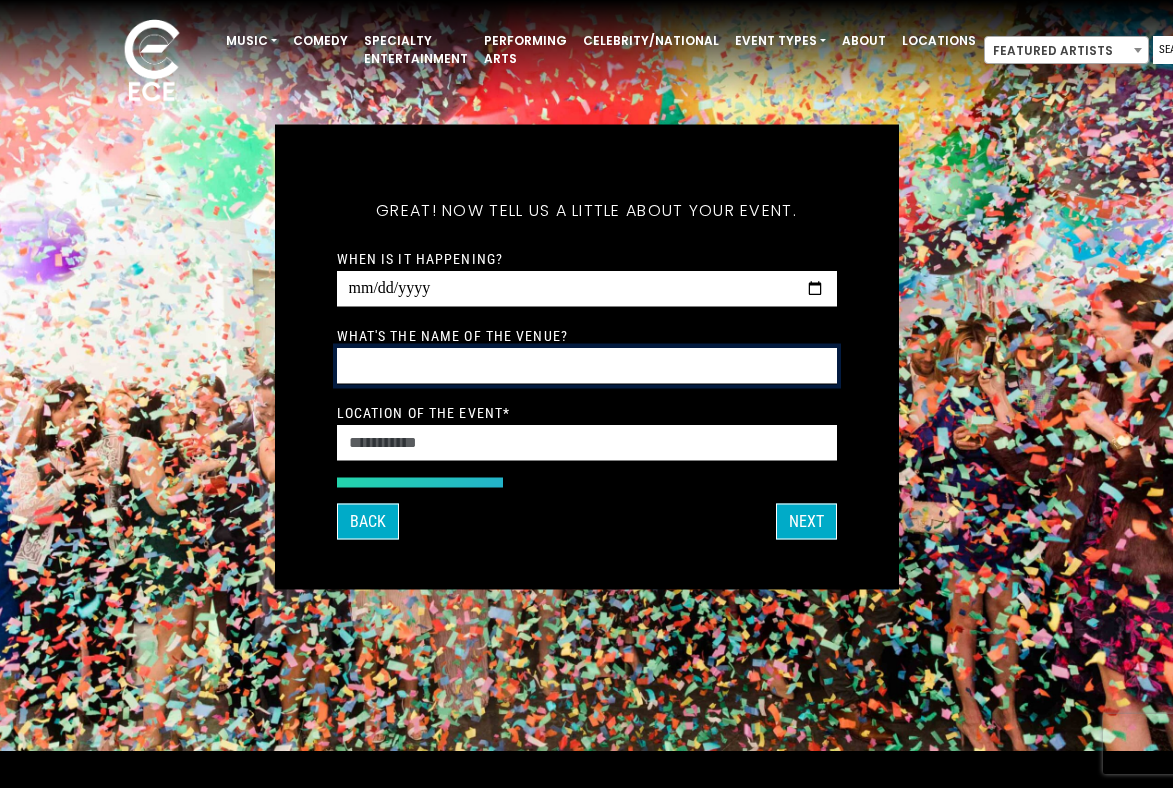 click on "What's the name of the venue?" at bounding box center (587, 366) 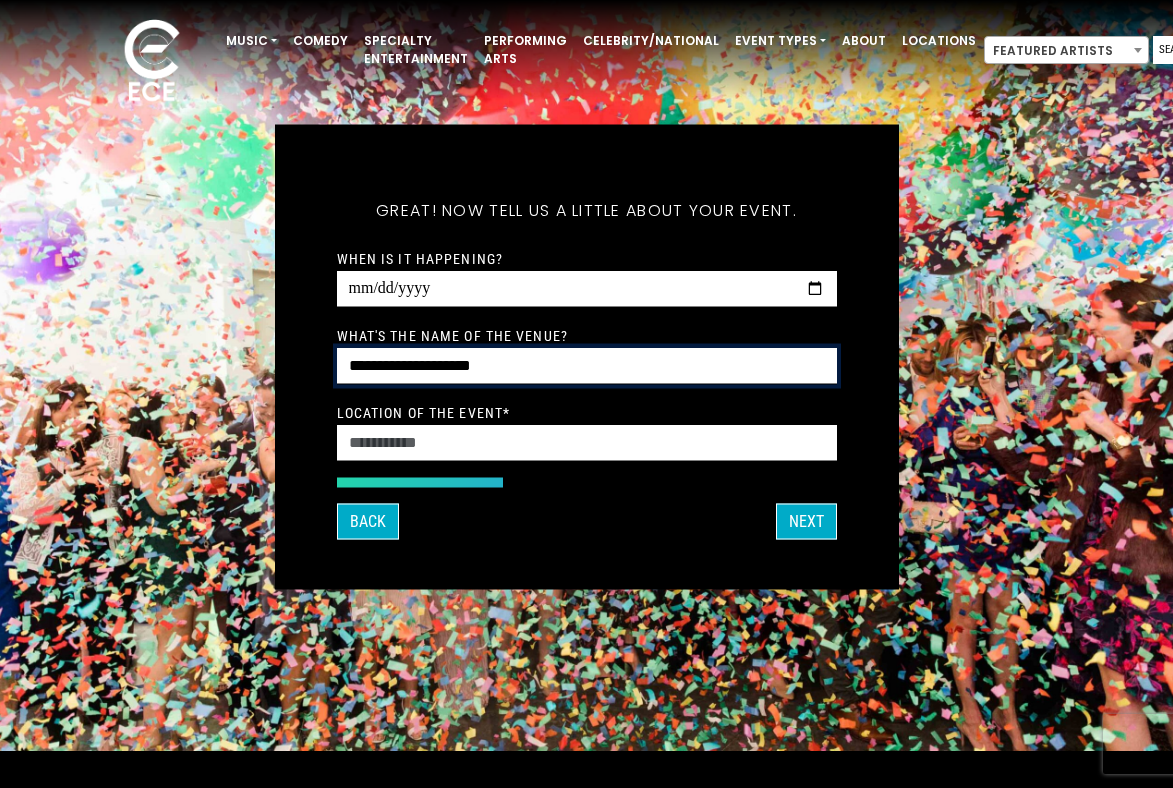 type on "**********" 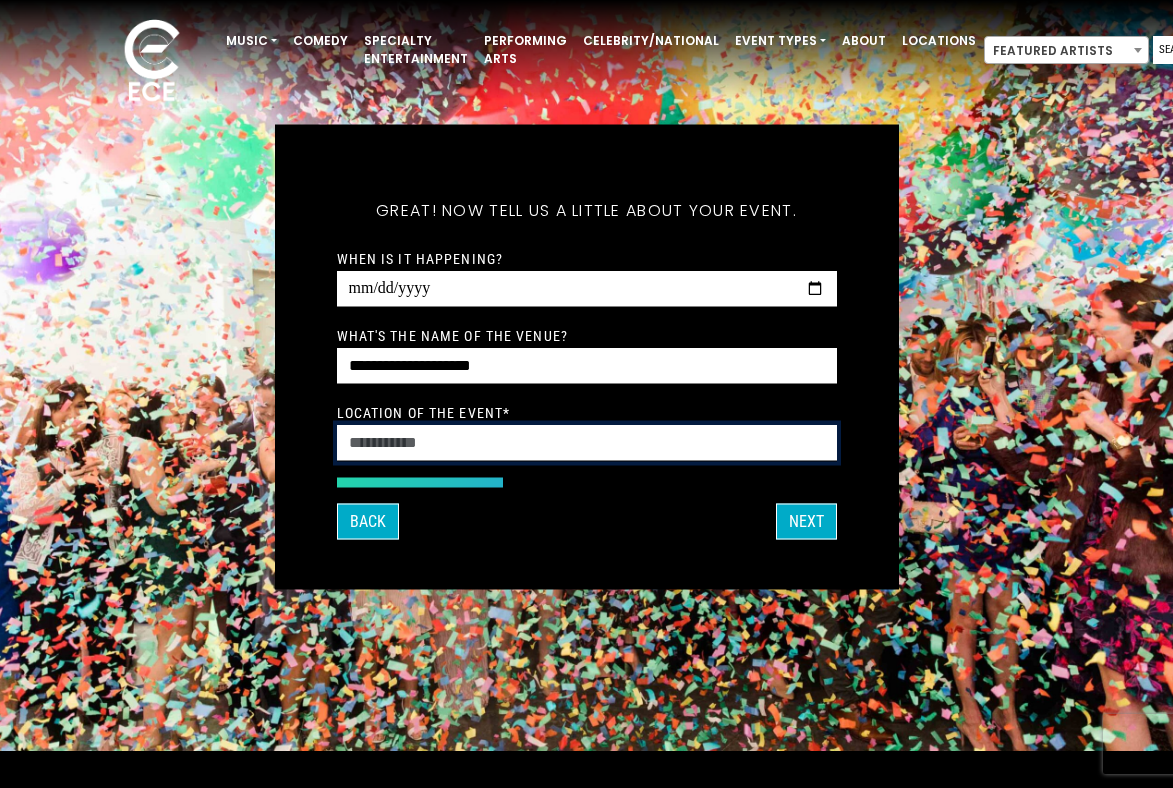 click on "Location of the event *" at bounding box center [587, 443] 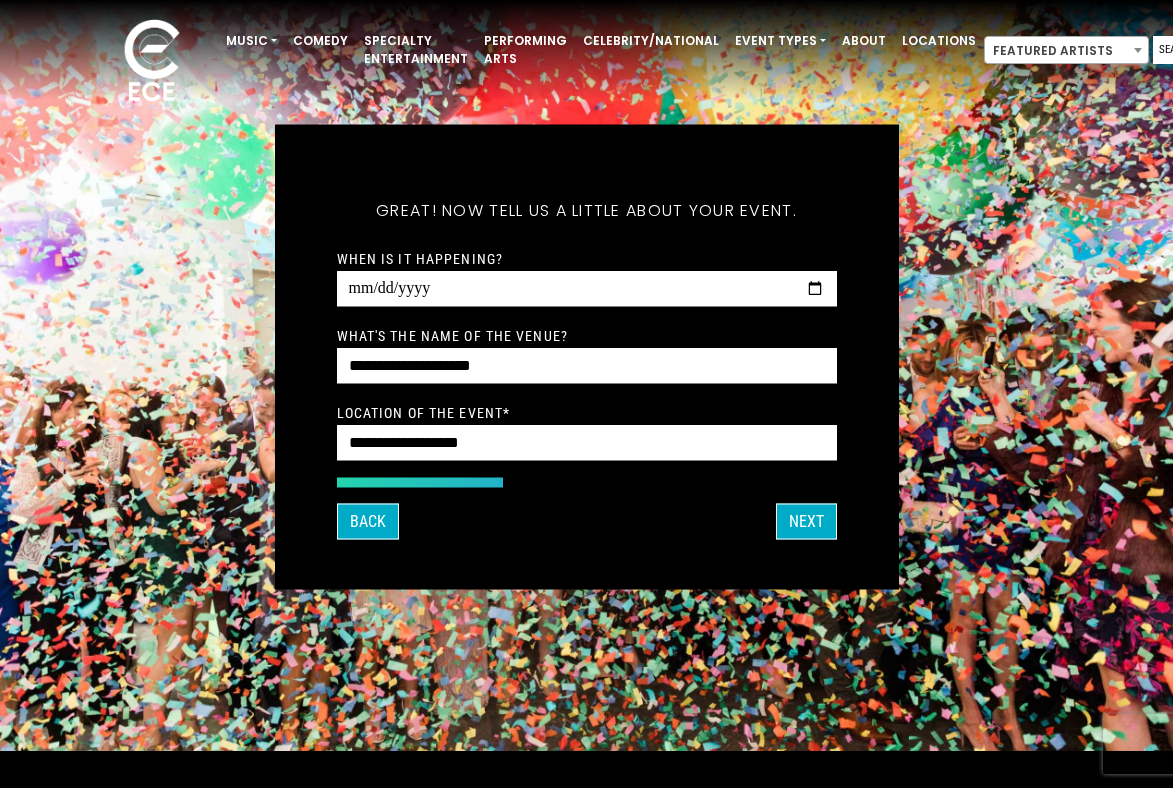 type on "**********" 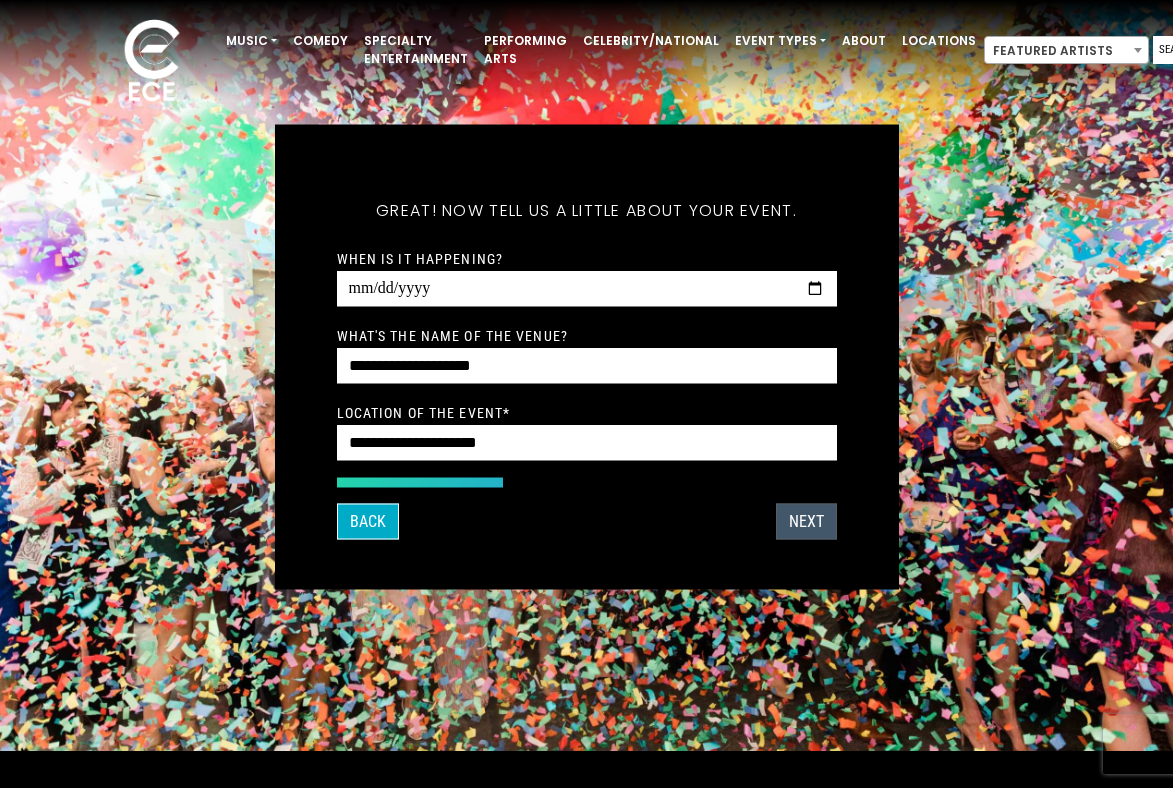 click on "Next" at bounding box center (806, 522) 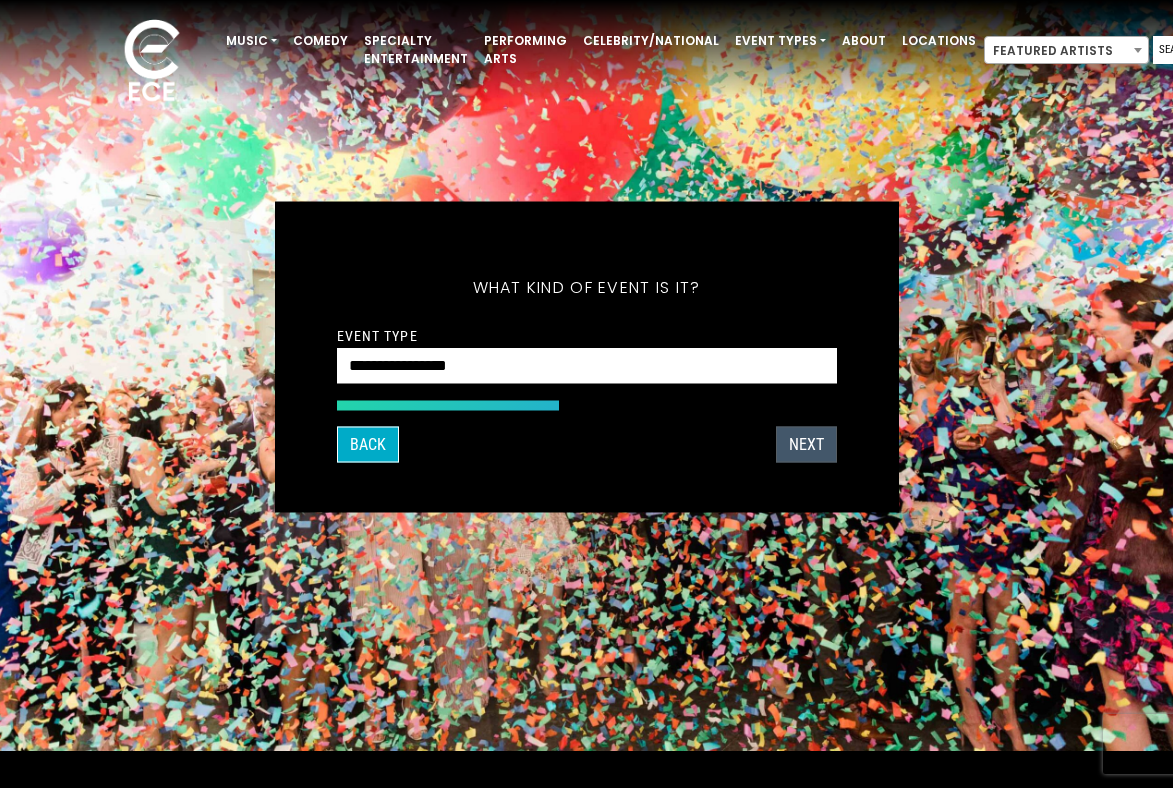 scroll, scrollTop: 114, scrollLeft: 0, axis: vertical 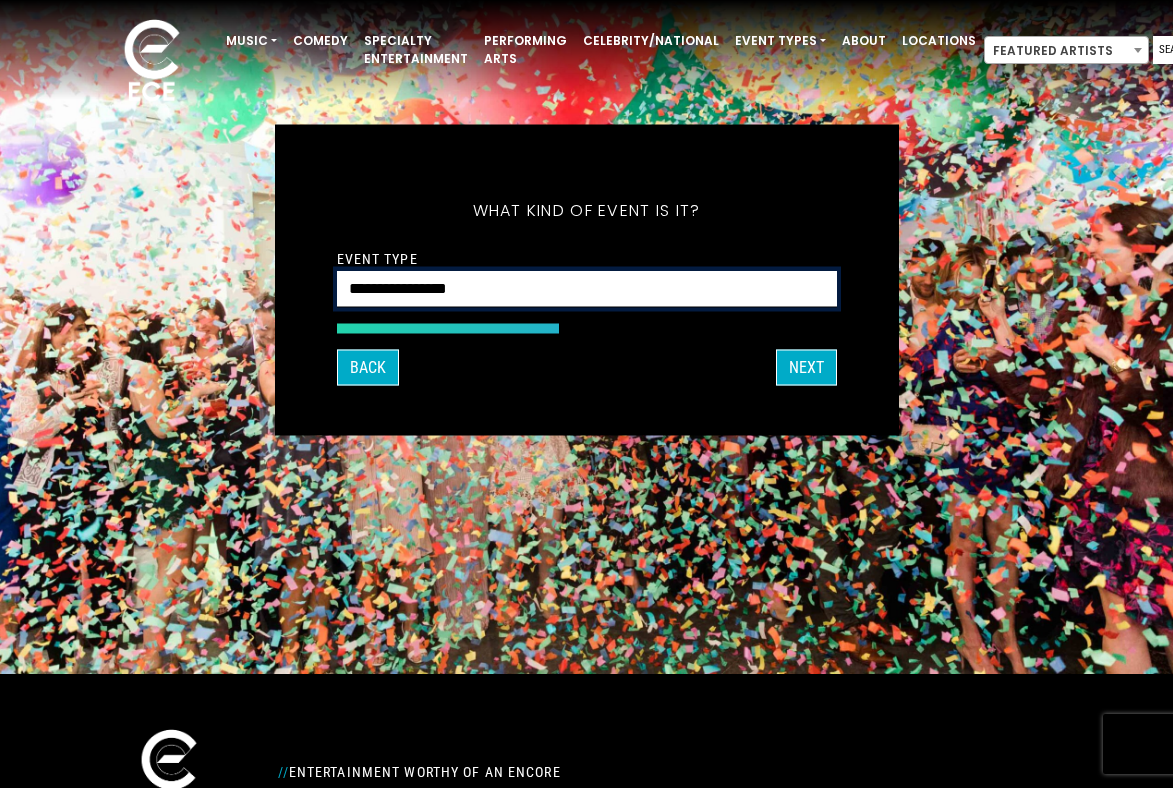 click on "**********" at bounding box center [587, 289] 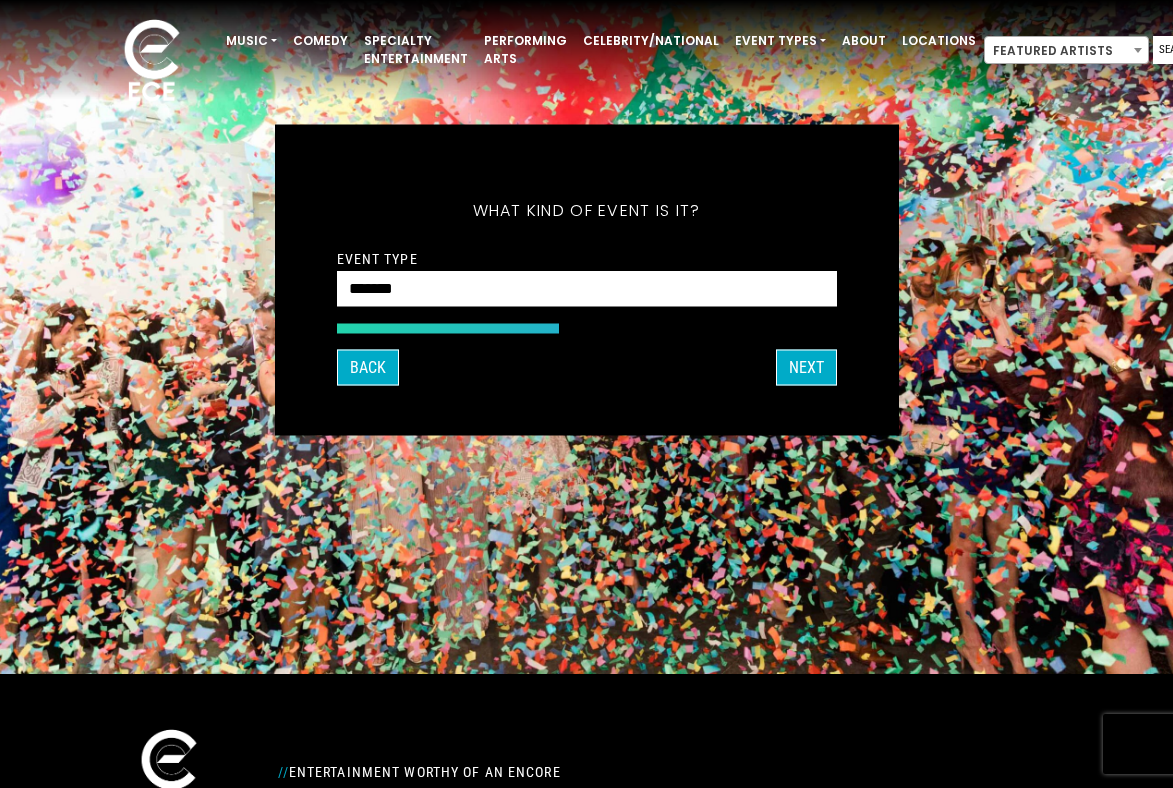 click on "Back
Next" at bounding box center (587, 368) 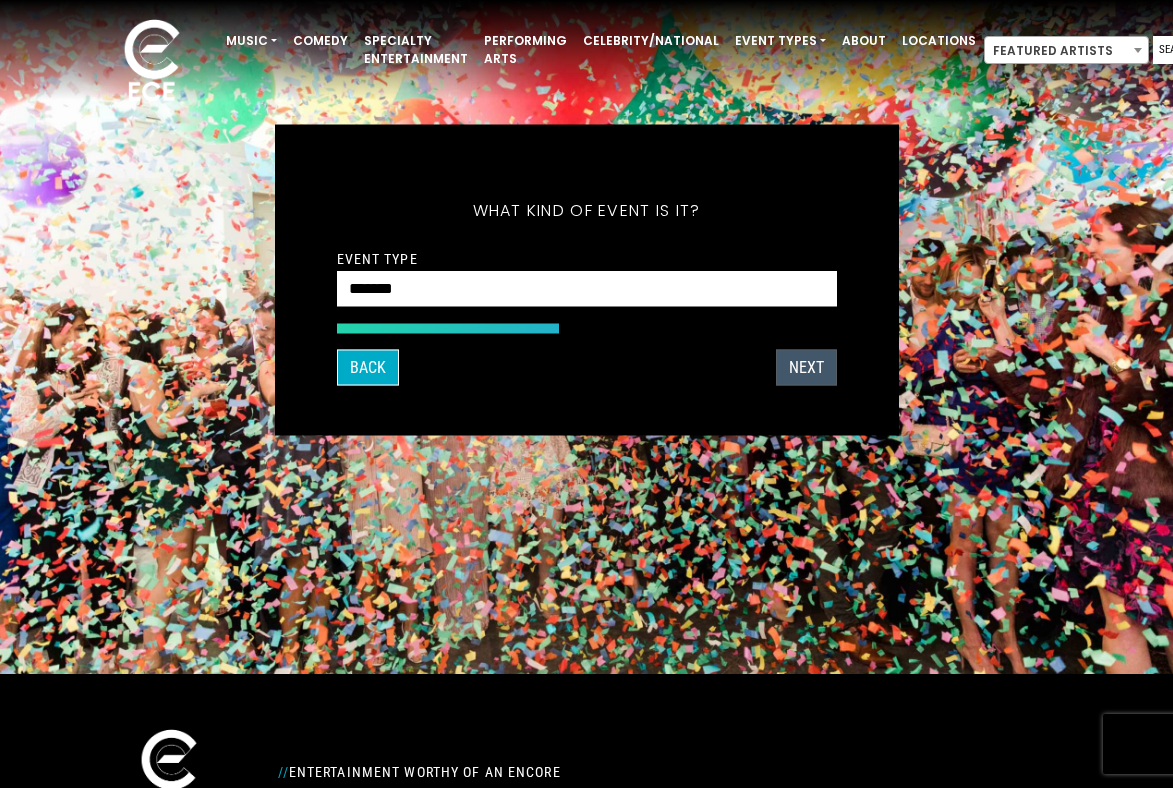 click on "Next" at bounding box center (806, 368) 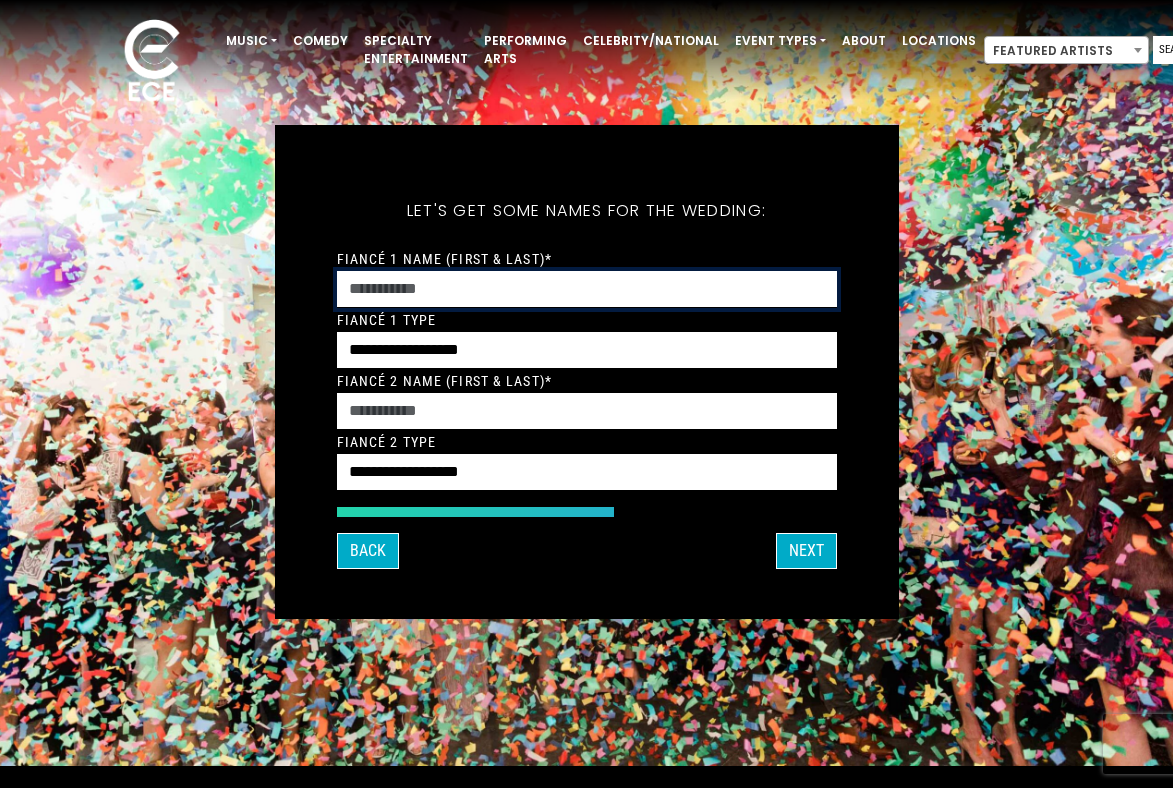 click on "Fiancé 1 Name (First & Last)*" at bounding box center [587, 289] 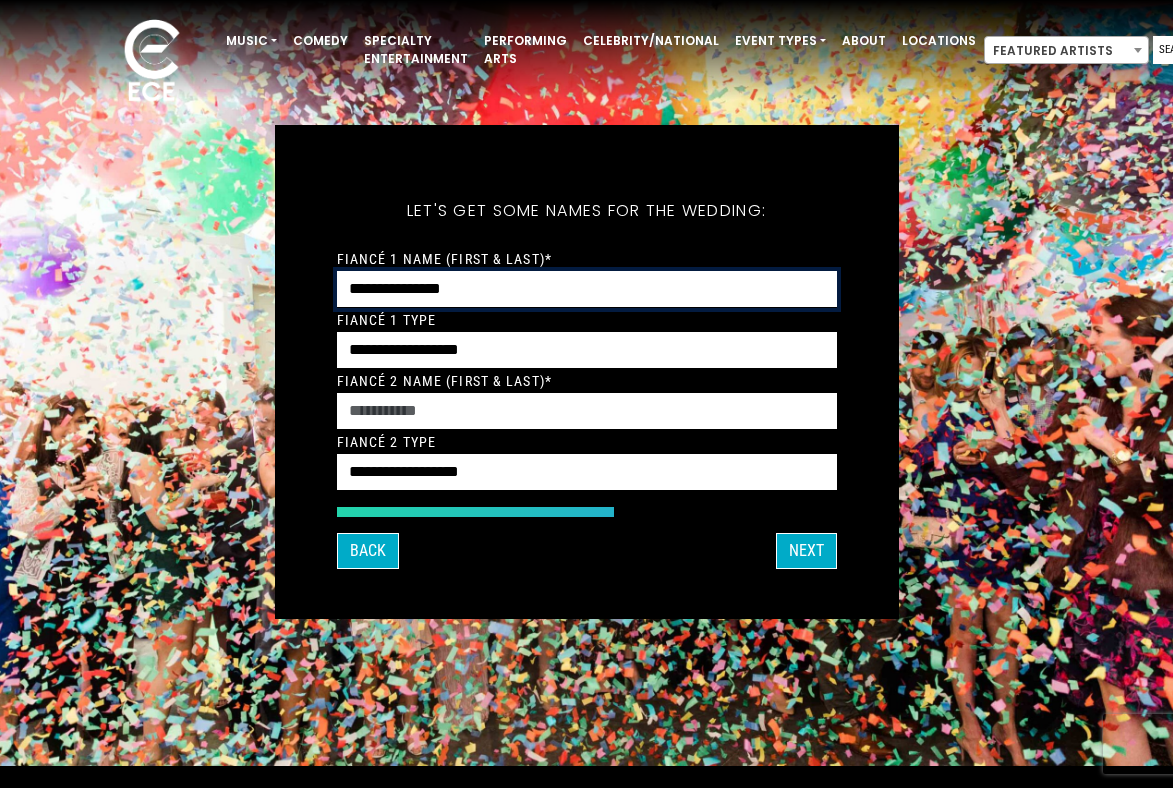 type on "**********" 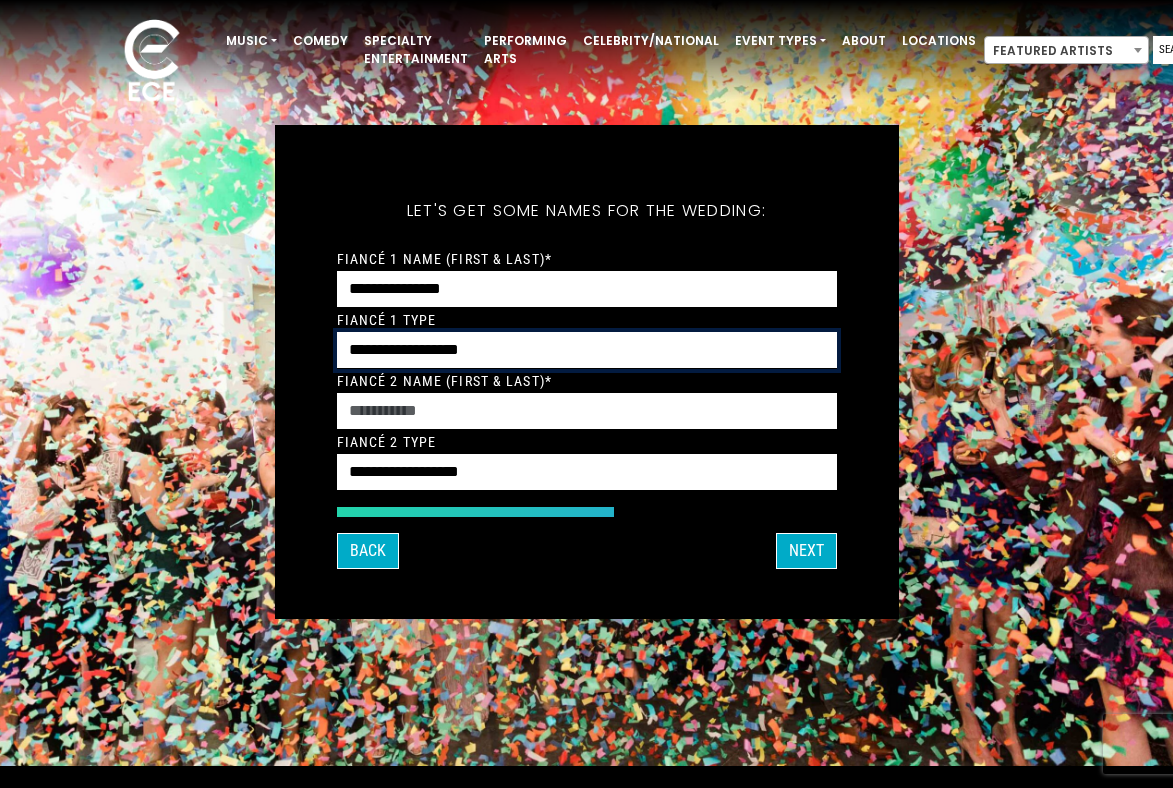 select on "*****" 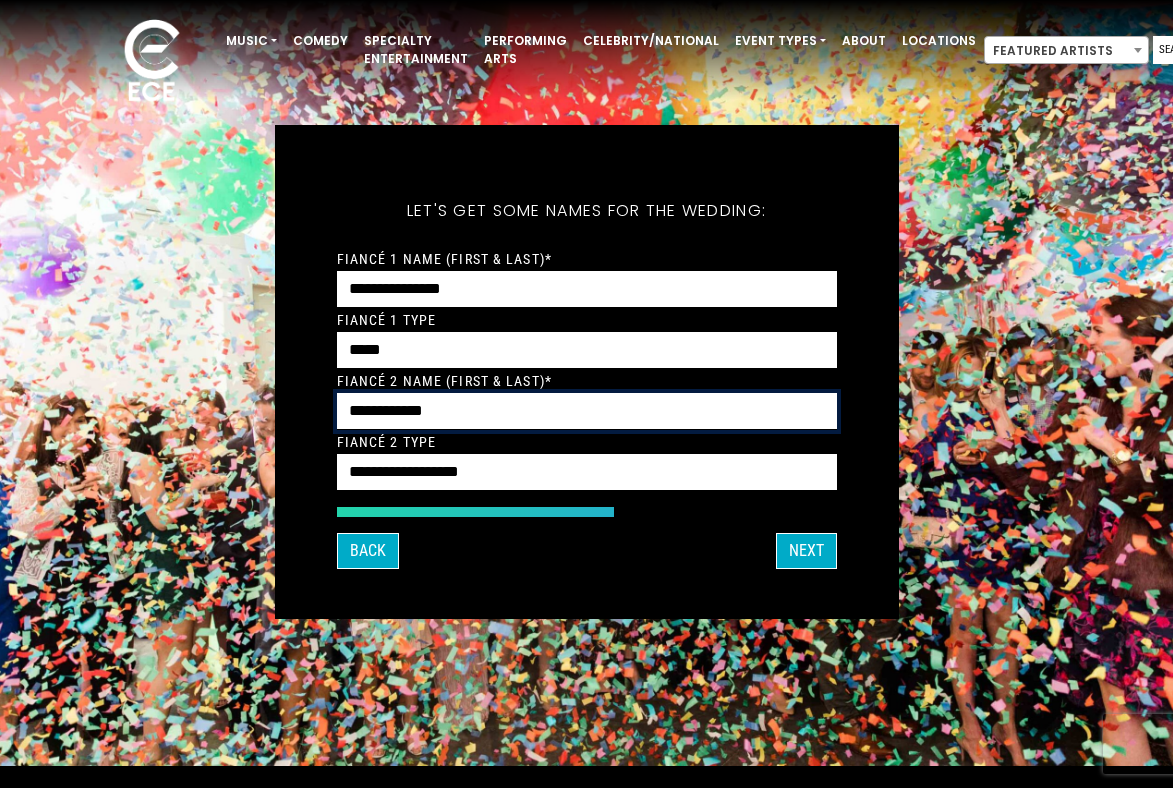 type on "**********" 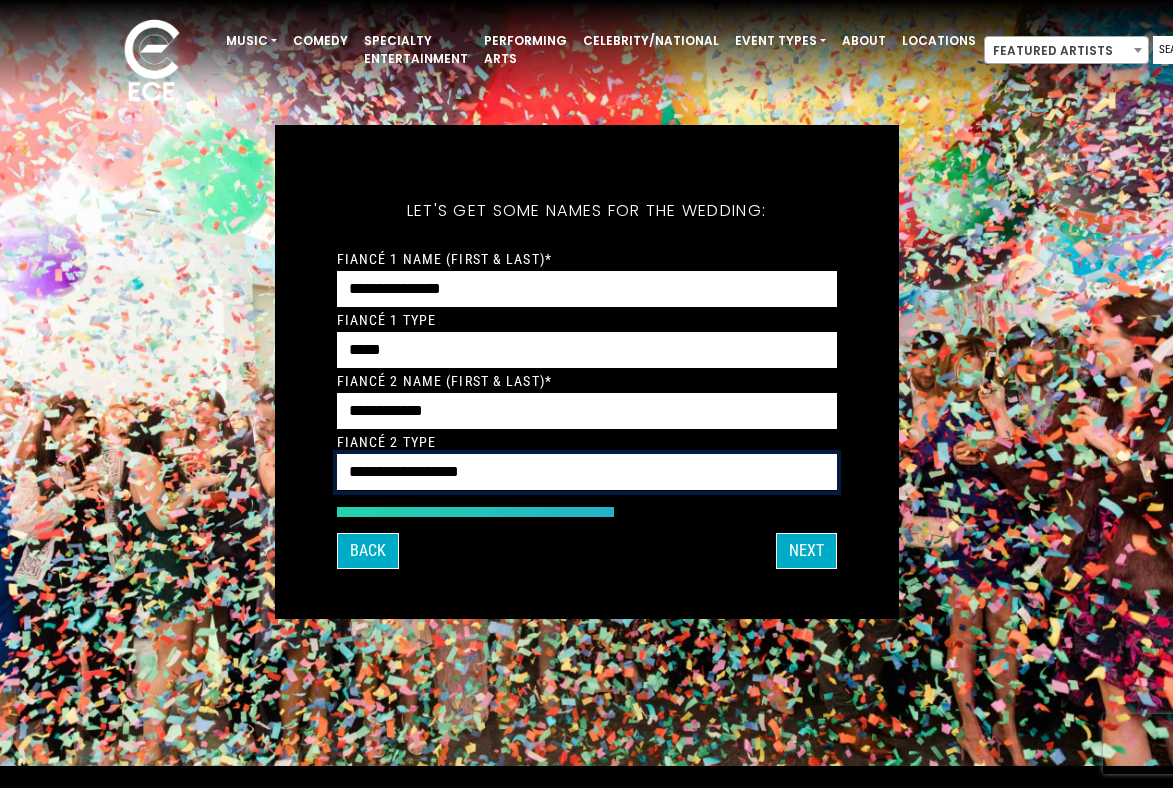 select on "*****" 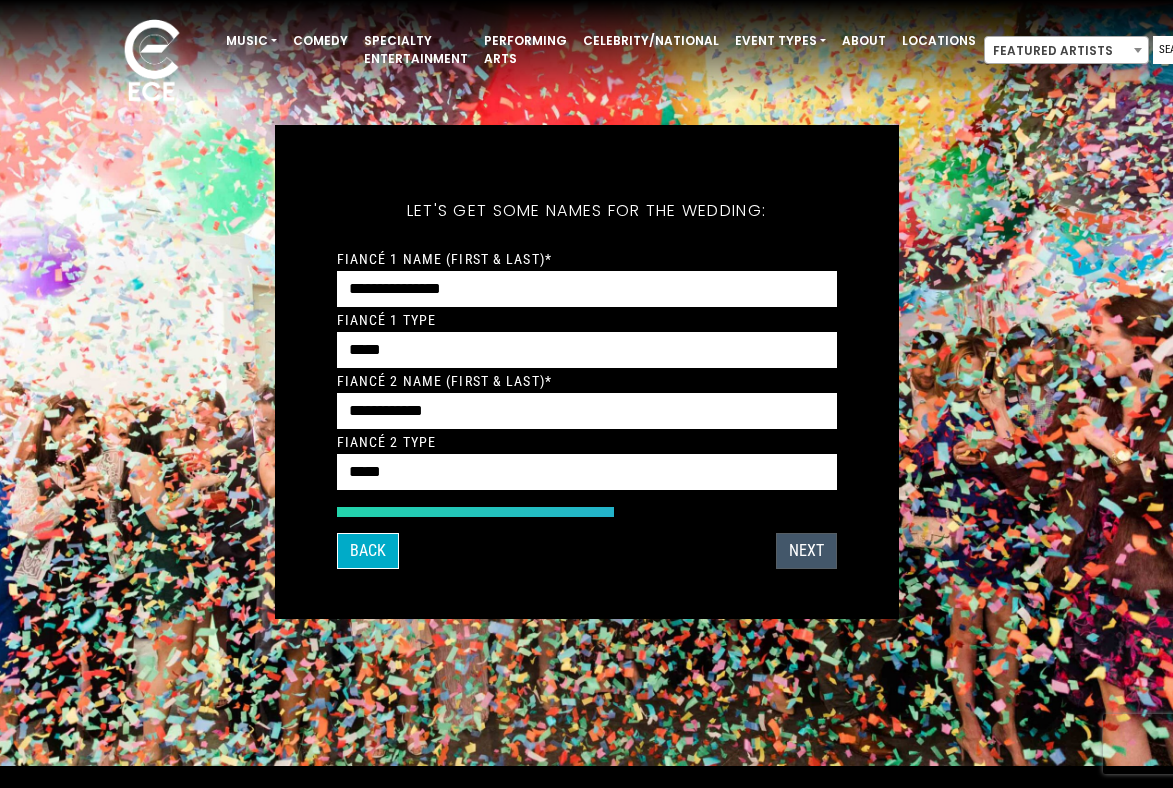 click on "Next" at bounding box center [806, 551] 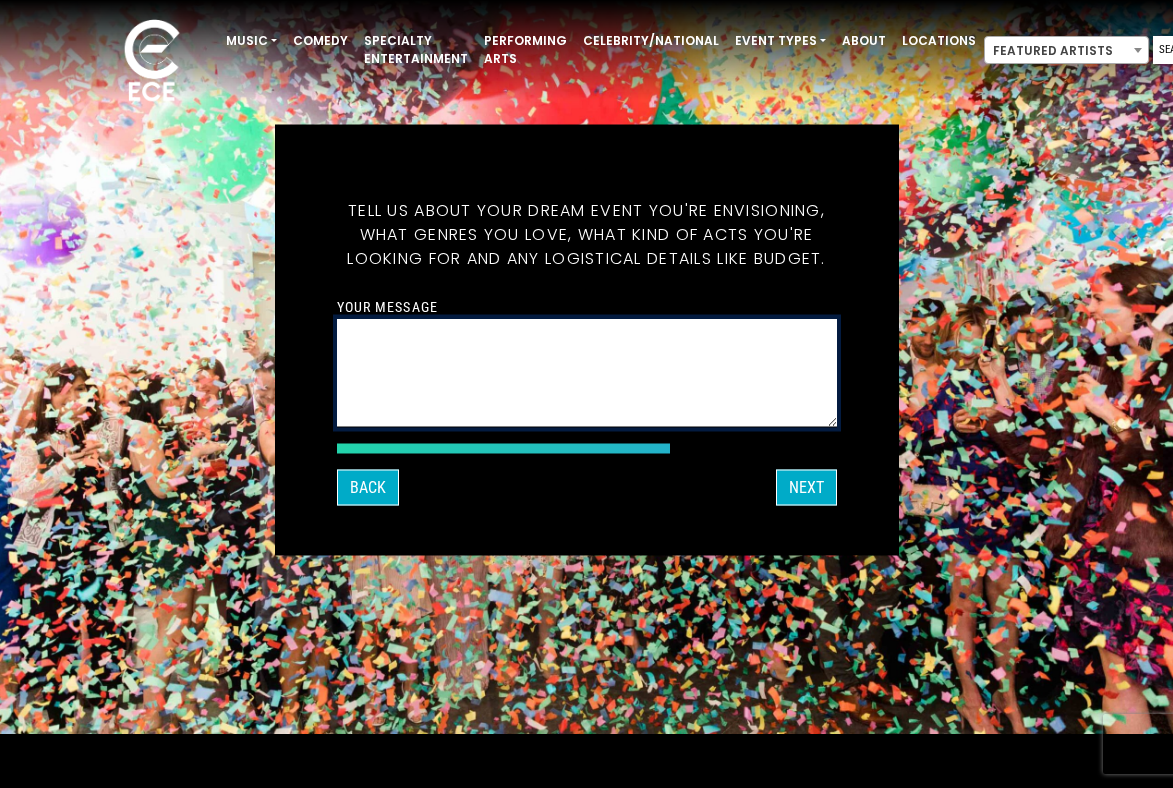 click on "Your message" at bounding box center (587, 373) 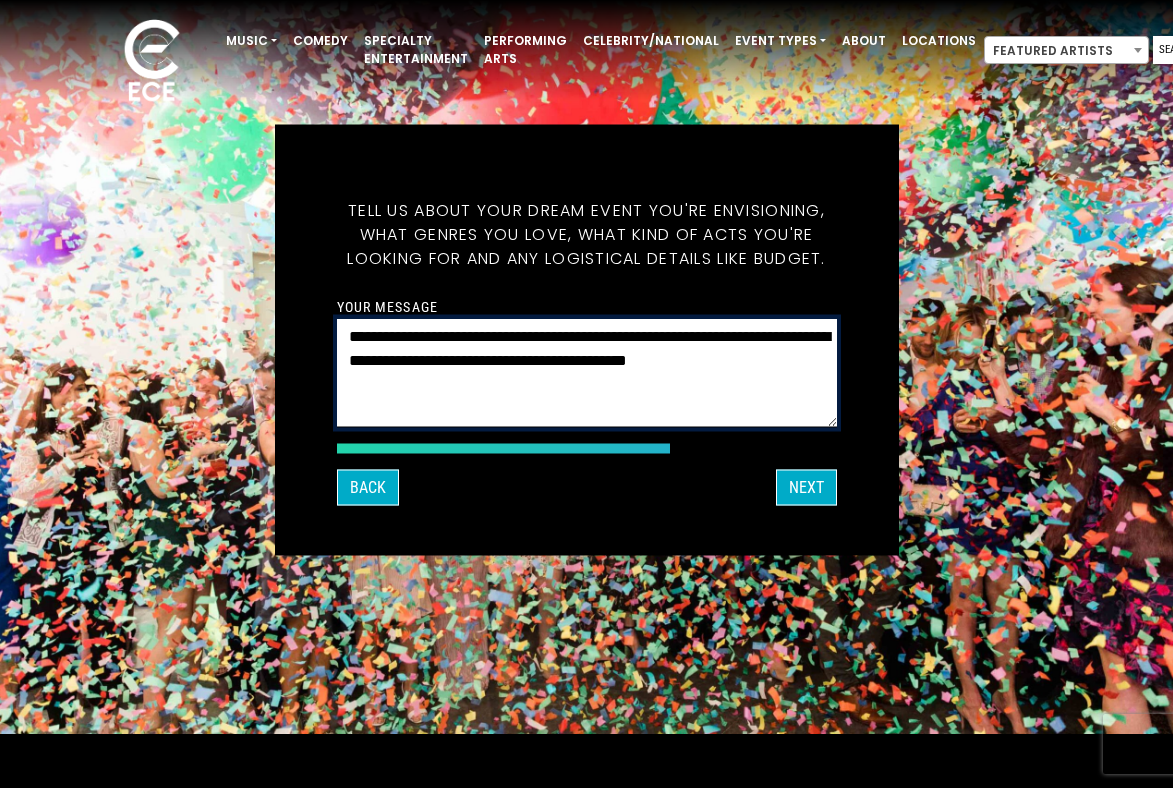 click on "**********" at bounding box center (587, 373) 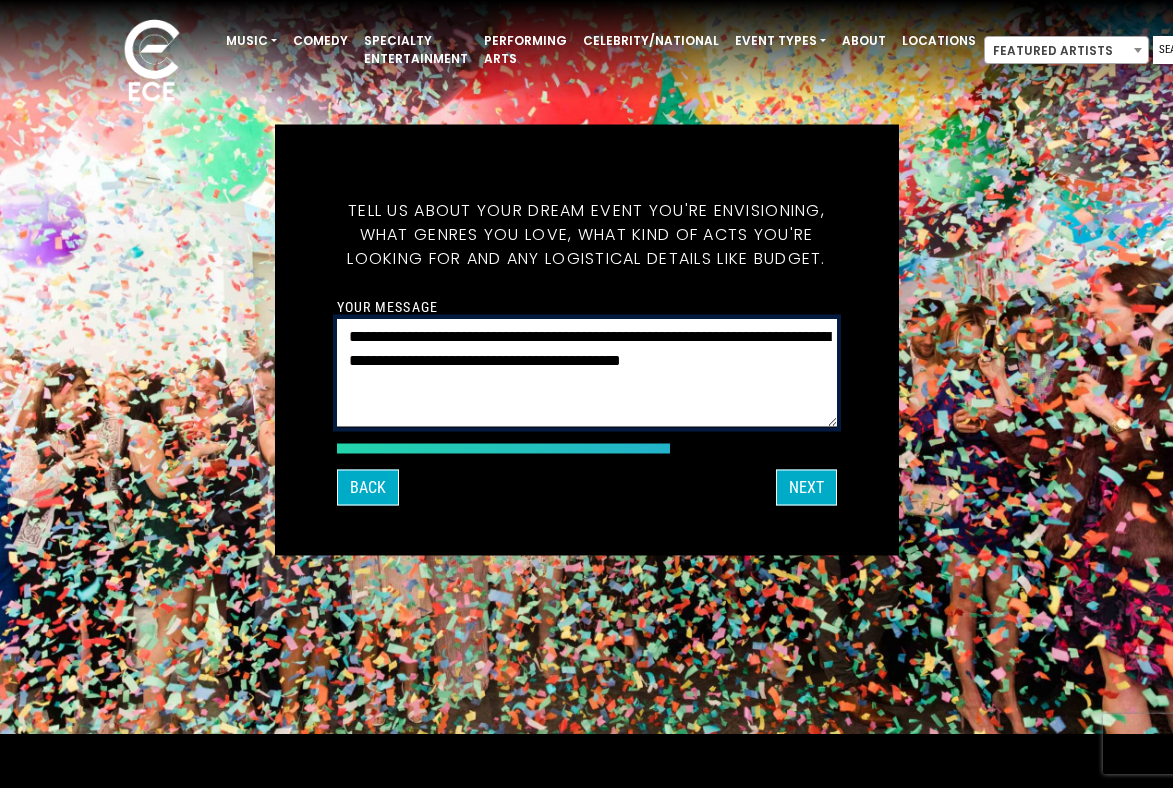 click on "**********" at bounding box center [587, 373] 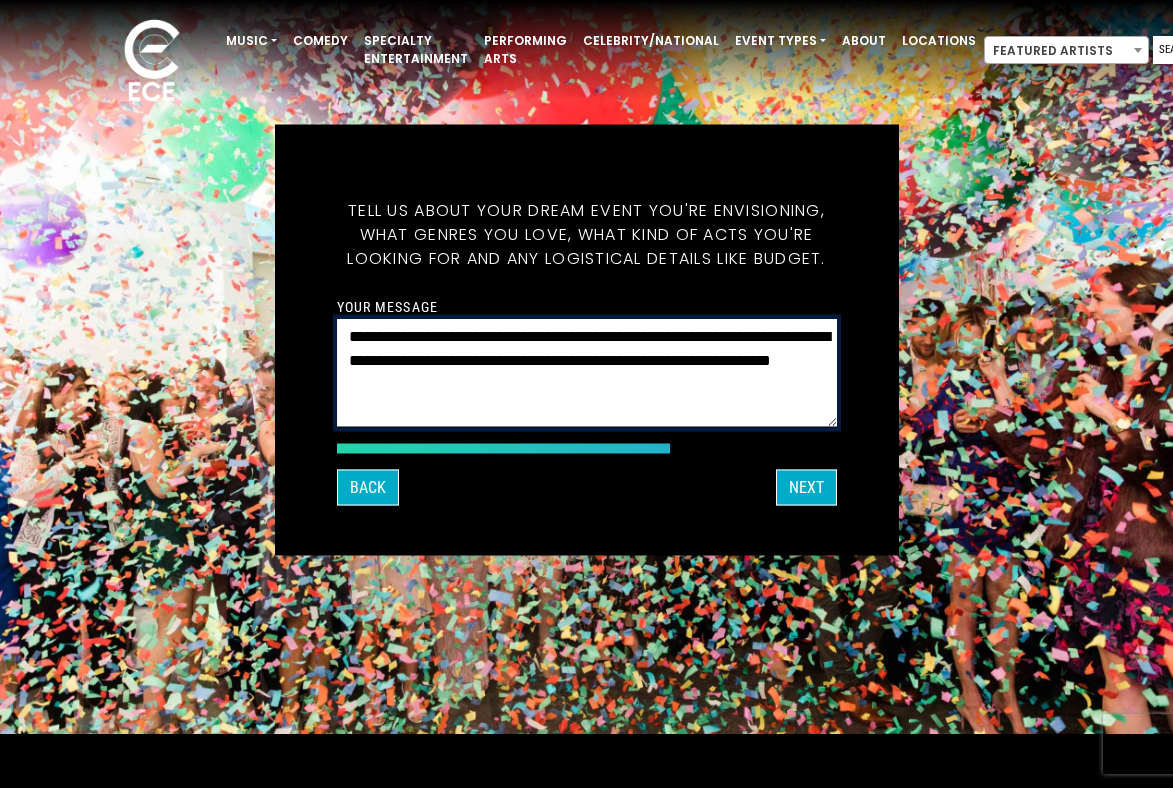 click on "**********" at bounding box center [587, 373] 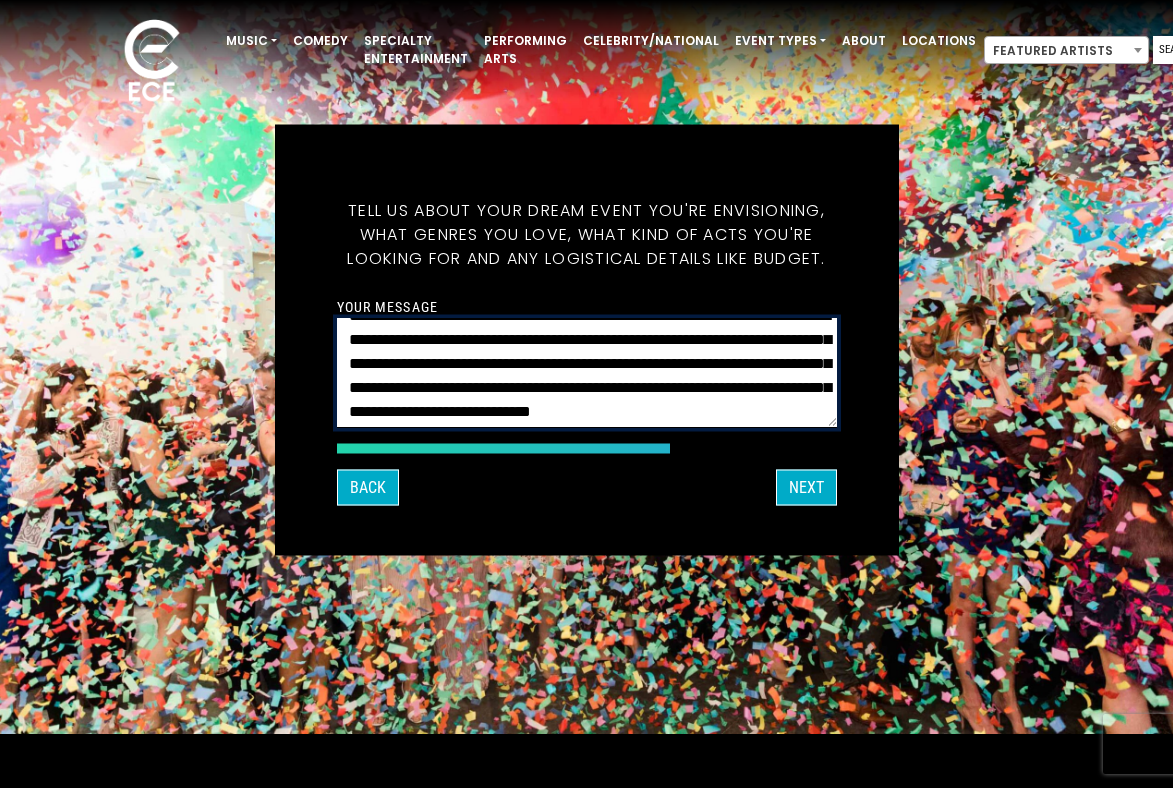 scroll, scrollTop: 1, scrollLeft: 0, axis: vertical 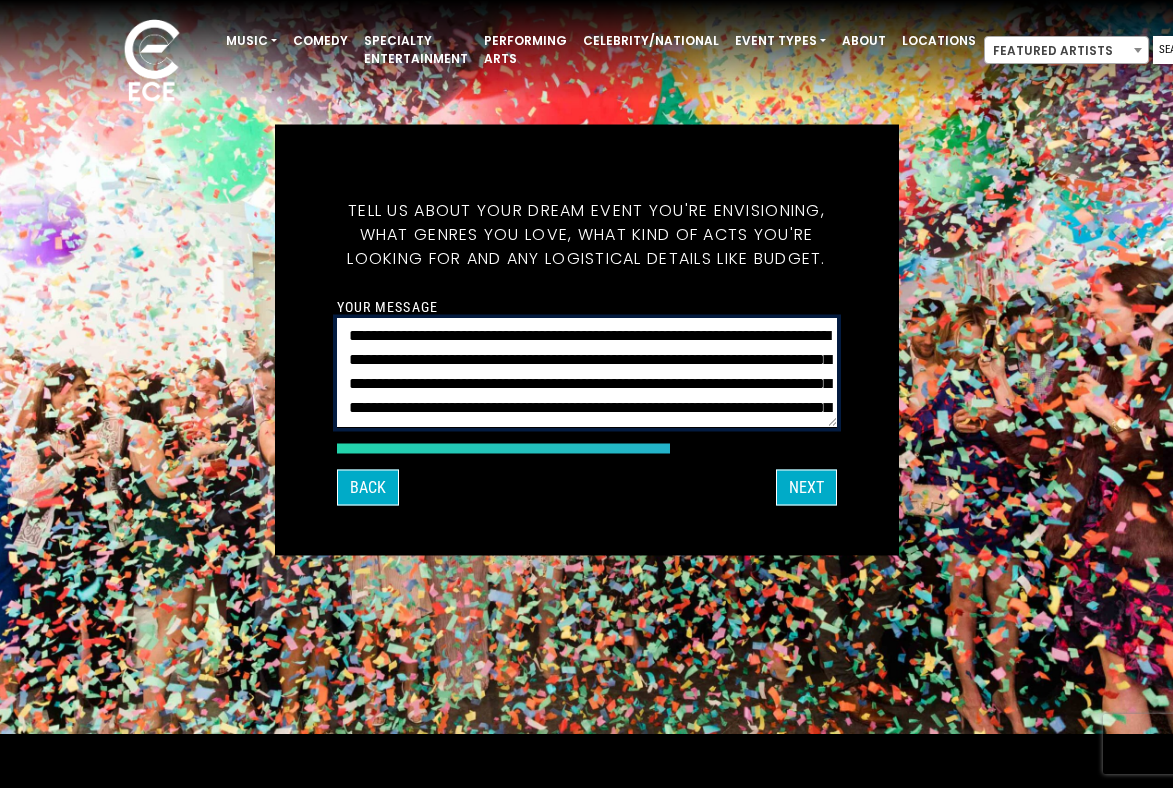 drag, startPoint x: 662, startPoint y: 353, endPoint x: 634, endPoint y: 354, distance: 28.01785 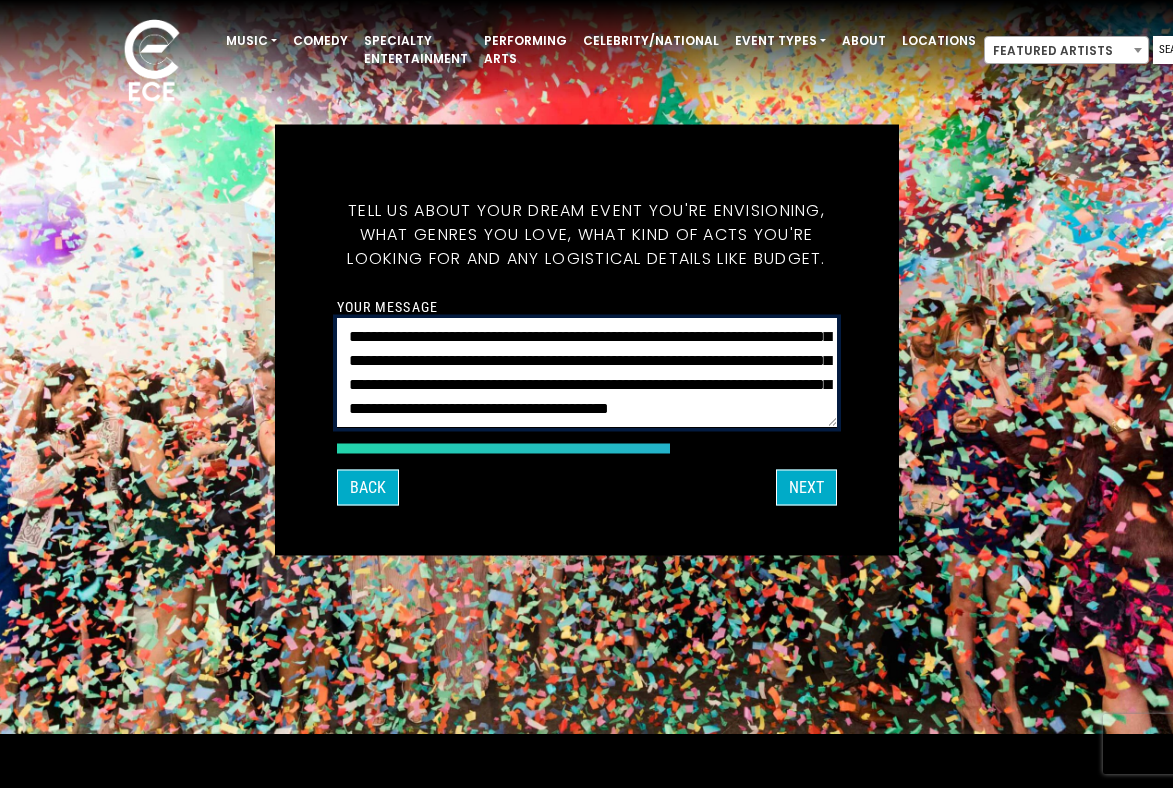 scroll, scrollTop: 72, scrollLeft: 0, axis: vertical 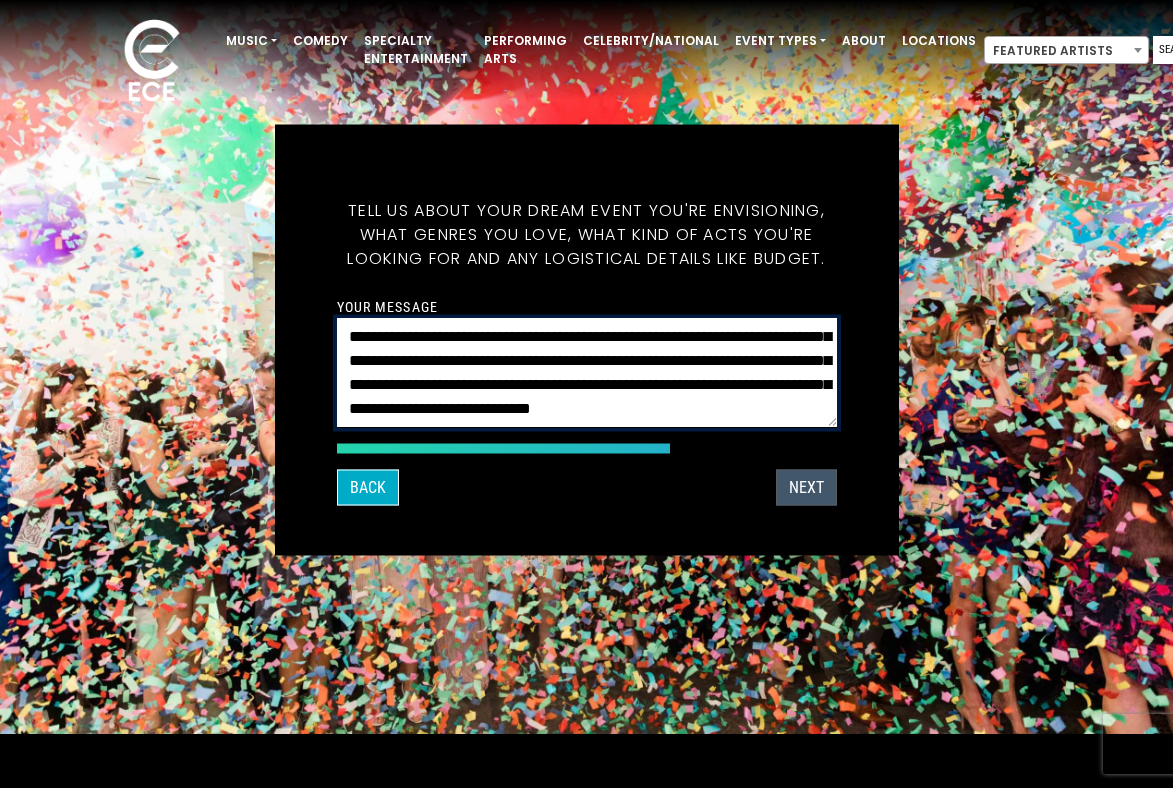 type on "**********" 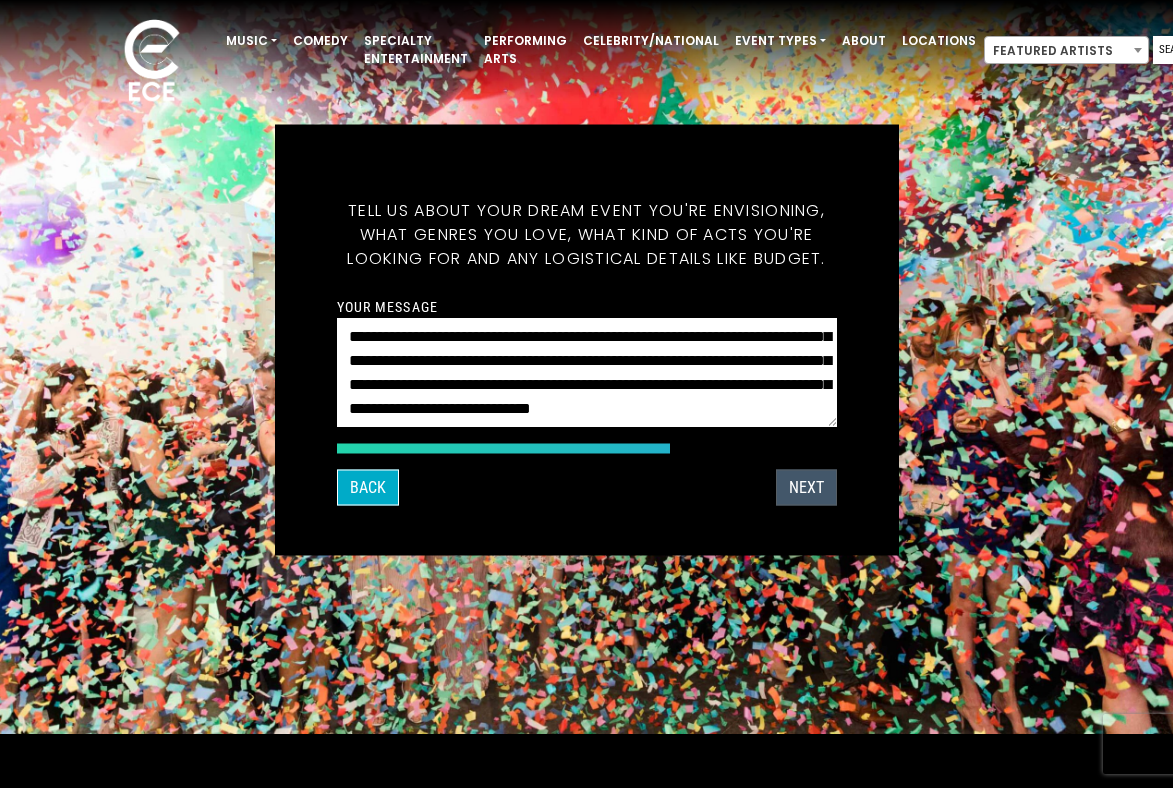 click on "Next" at bounding box center [806, 488] 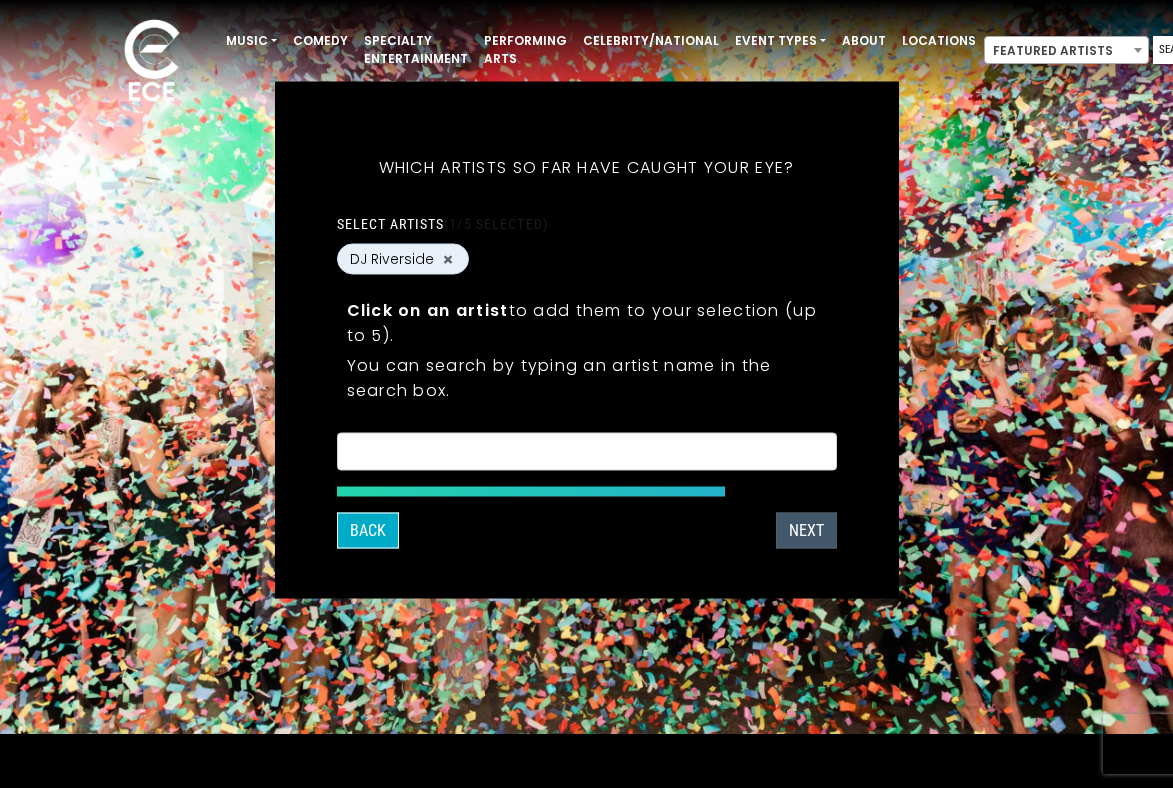 scroll, scrollTop: 11, scrollLeft: 0, axis: vertical 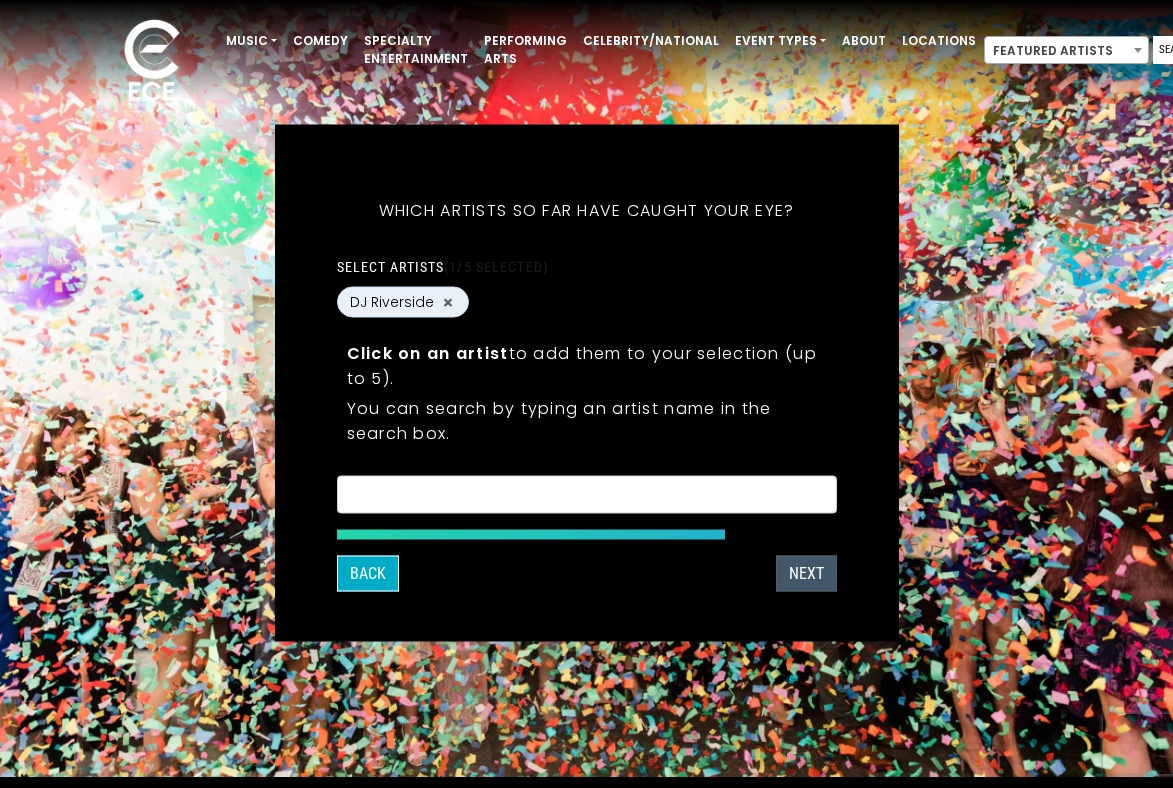 click on "Next" at bounding box center [806, 574] 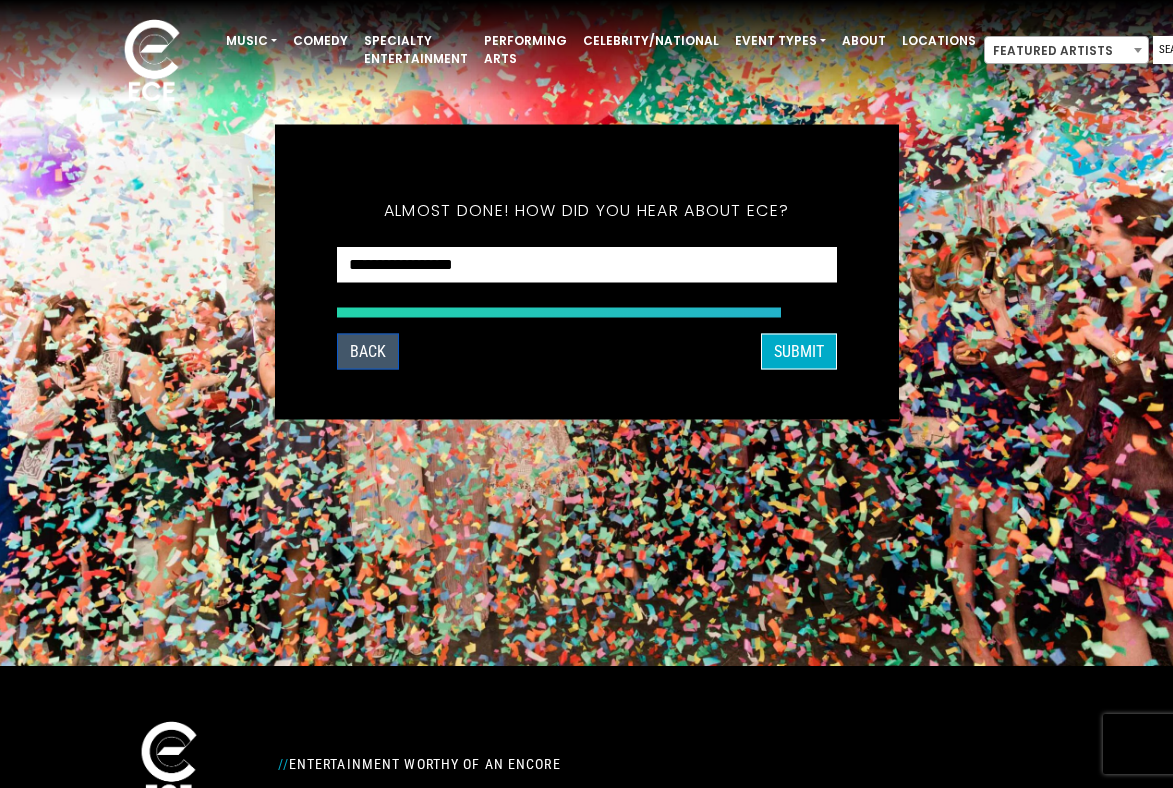 click on "Back" at bounding box center (368, 352) 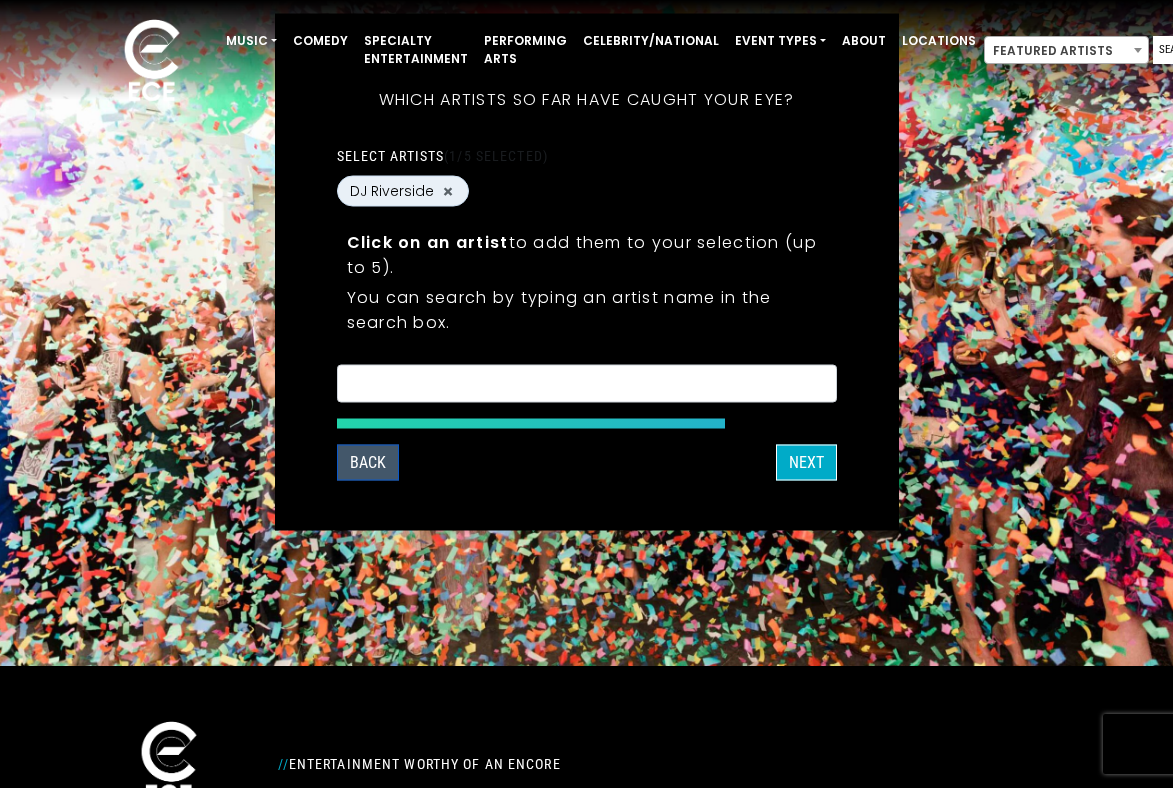 scroll, scrollTop: 11, scrollLeft: 0, axis: vertical 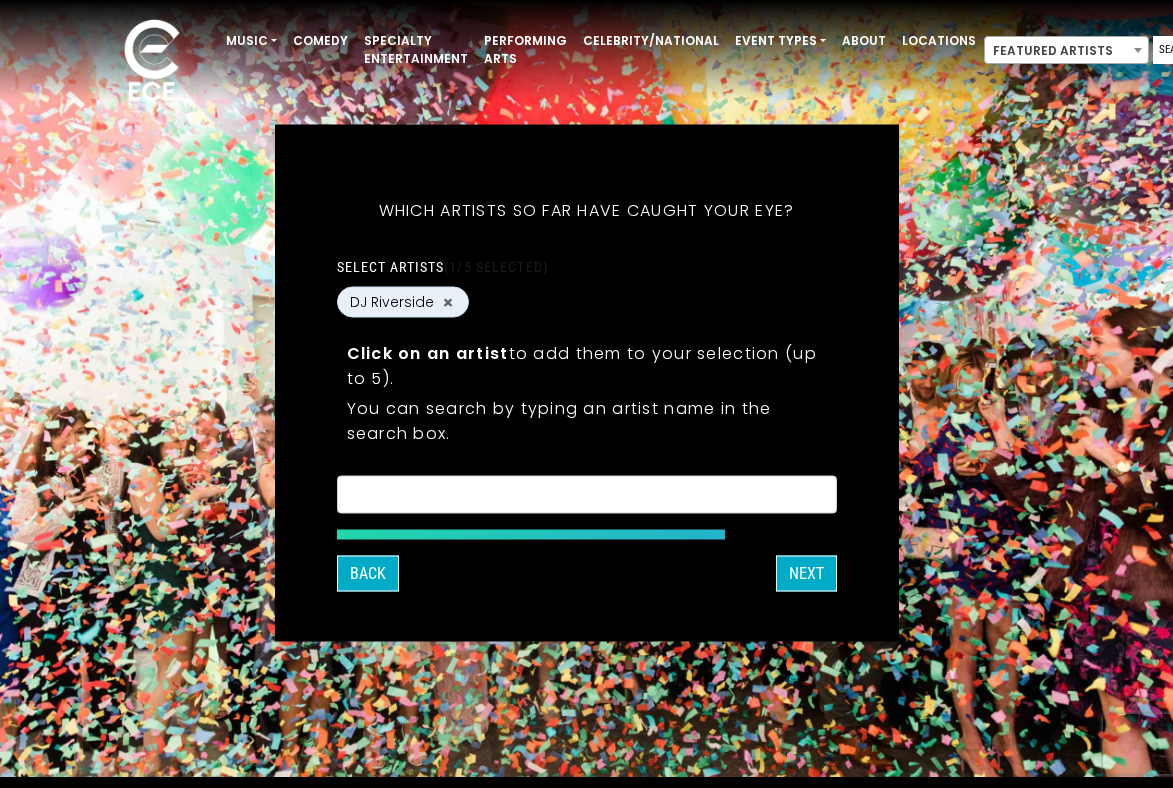 click on "×" at bounding box center [587, 495] 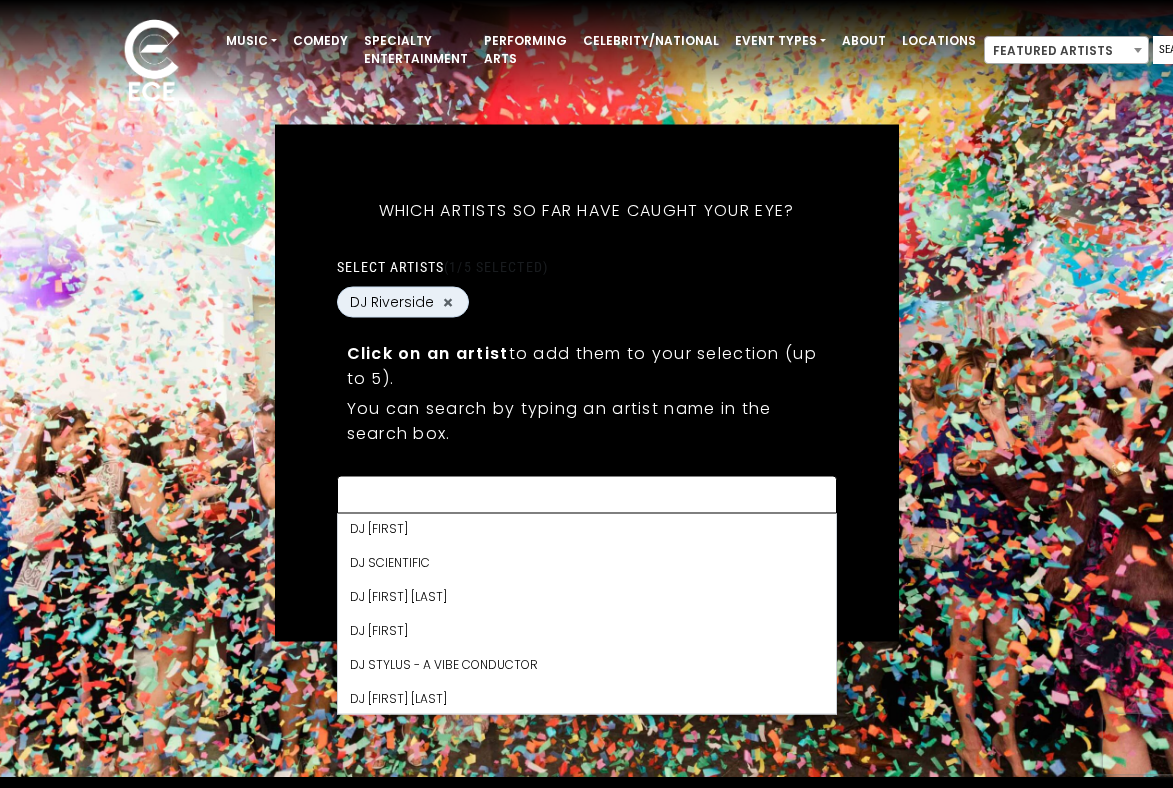 scroll, scrollTop: 7484, scrollLeft: 0, axis: vertical 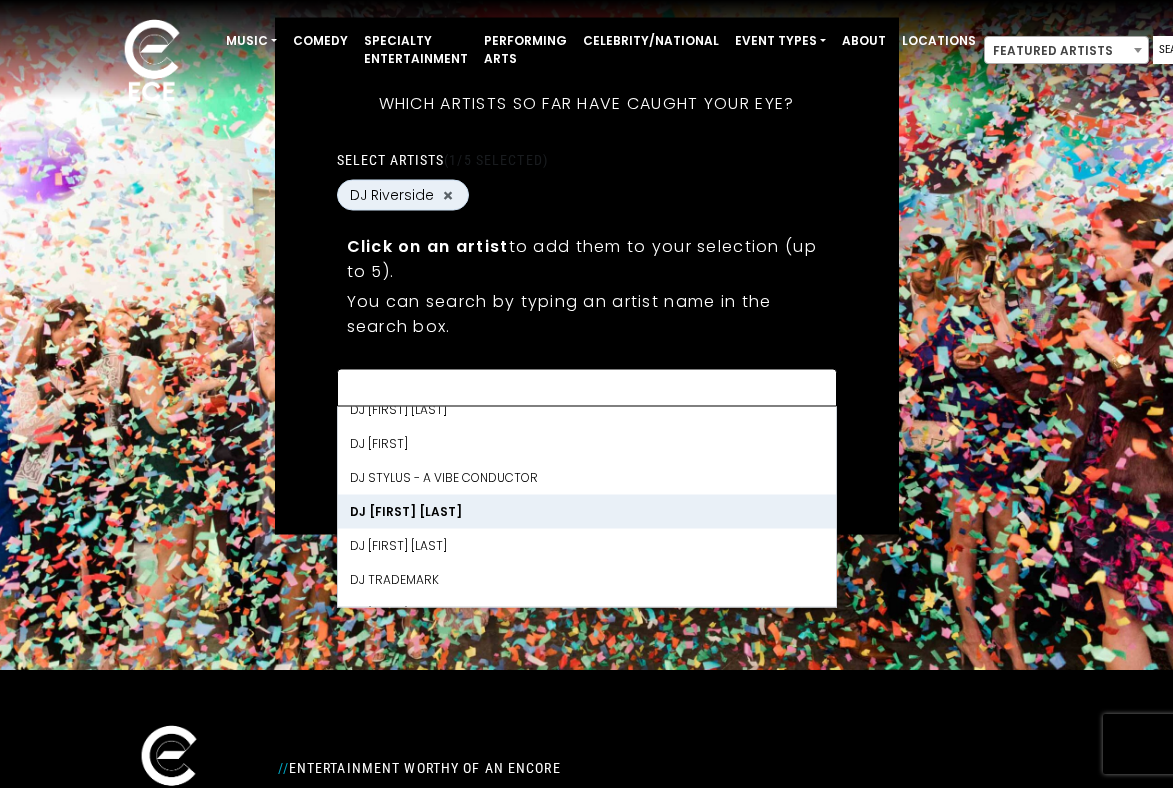 click on "What's your first and last name?
Thanks  [FIRST], ! What's your email and the best number to reach you at?
Great! Now tell us a little about your event.
What kind of event is it?
Let's get some names for the wedding:" at bounding box center [587, 276] 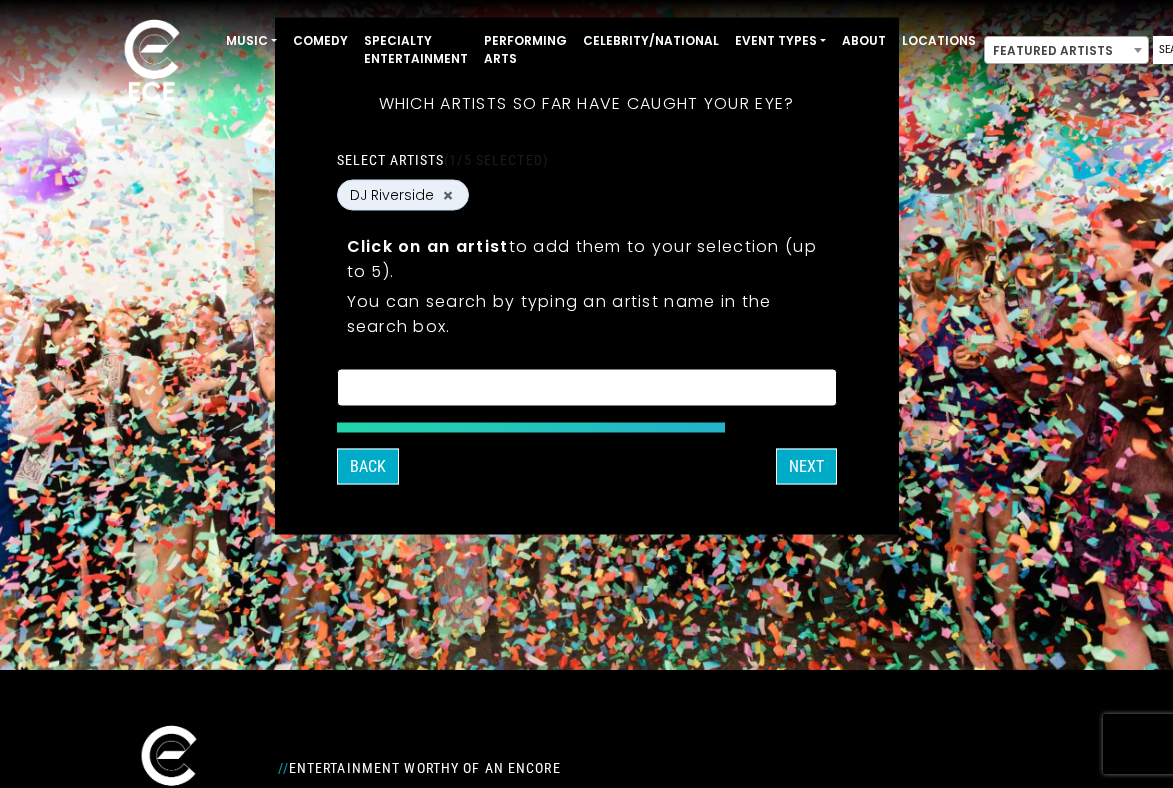 click at bounding box center [587, 391] 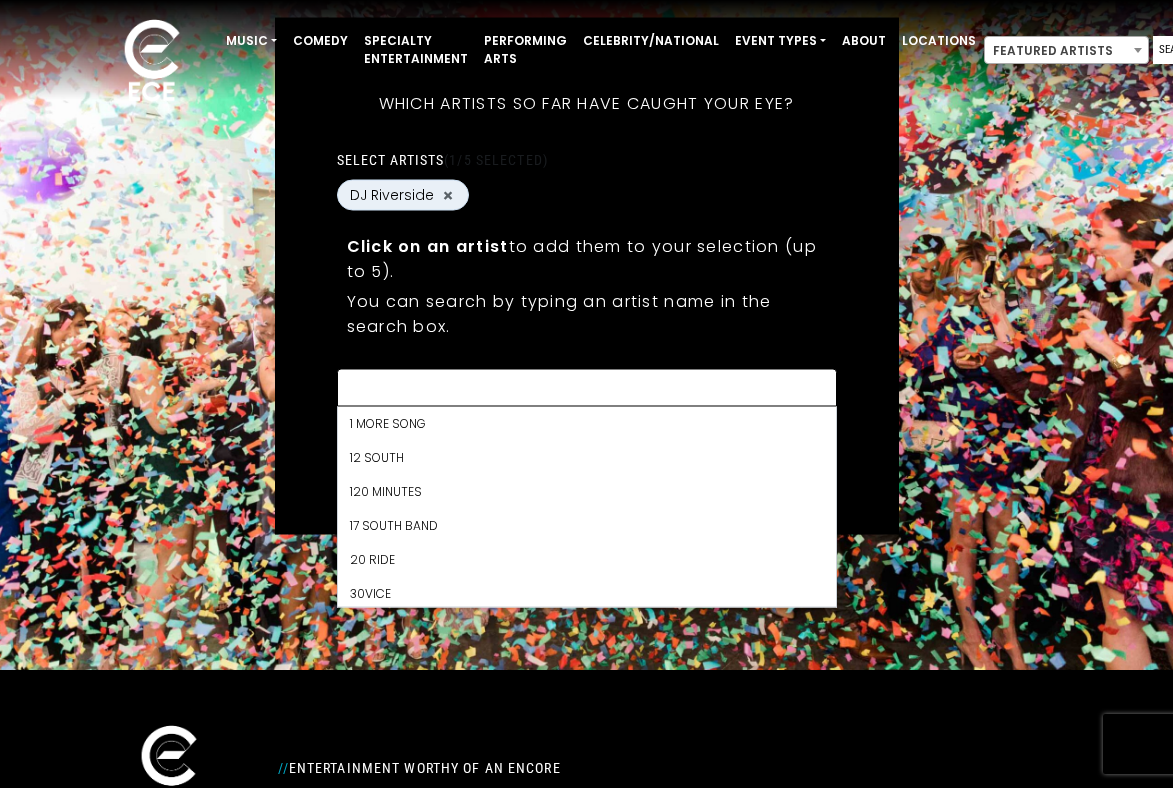 scroll, scrollTop: 7378, scrollLeft: 0, axis: vertical 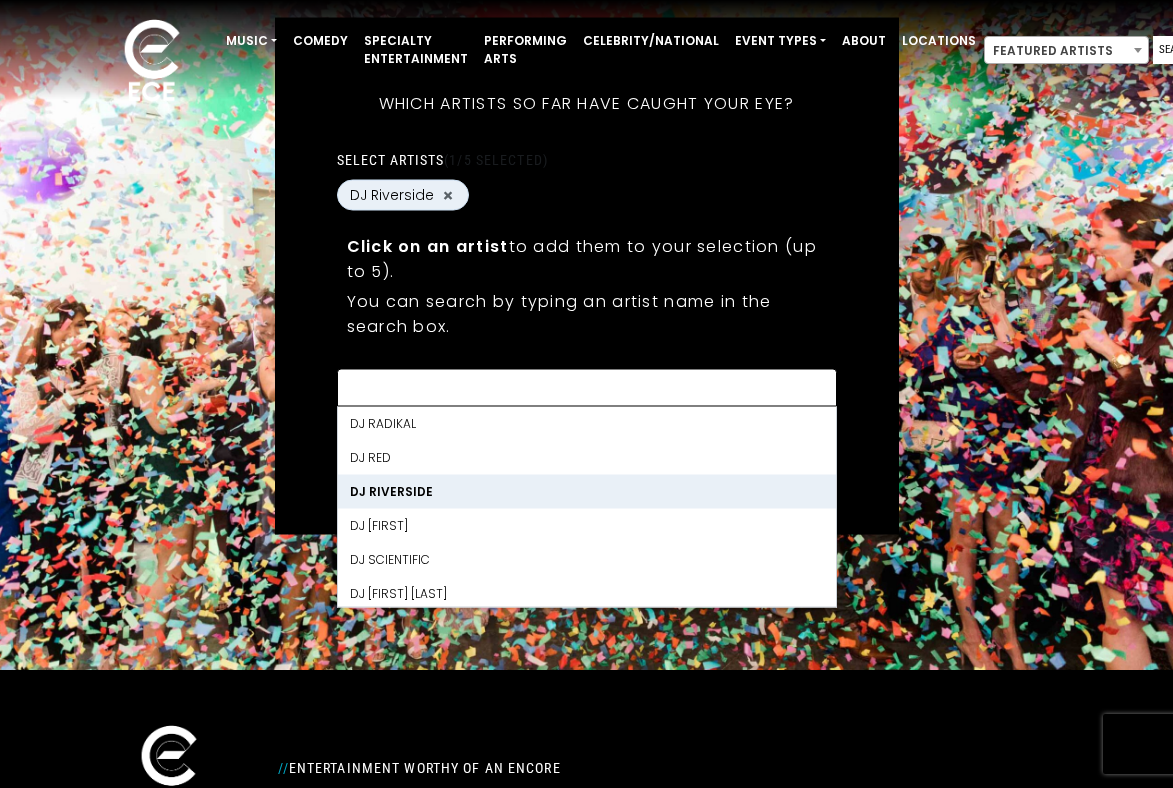 click on "What's your first and last name?
Thanks  [LAST], ! What's your email and the best number to reach you at?
Great! Now tell us a little about your event.
What kind of event is it?
Let's get some names for the wedding:
First Name * * *****" at bounding box center (587, 276) 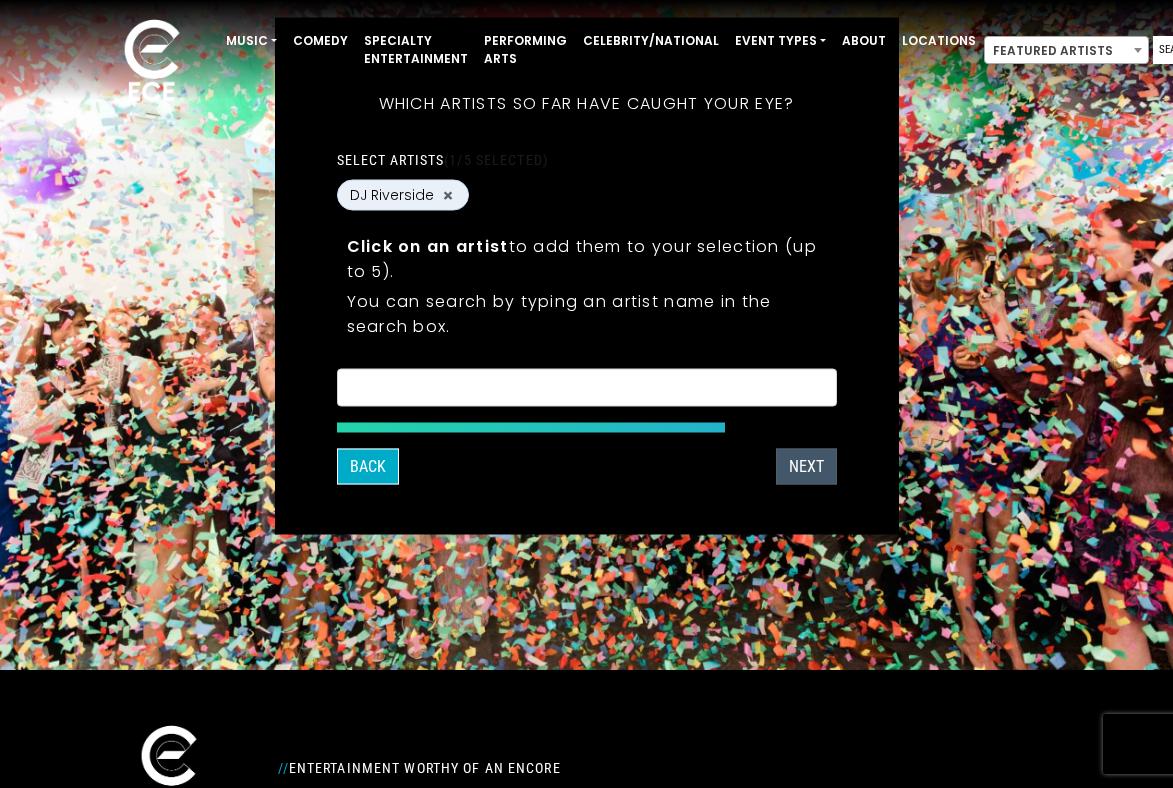 click on "NEXT" at bounding box center (806, 467) 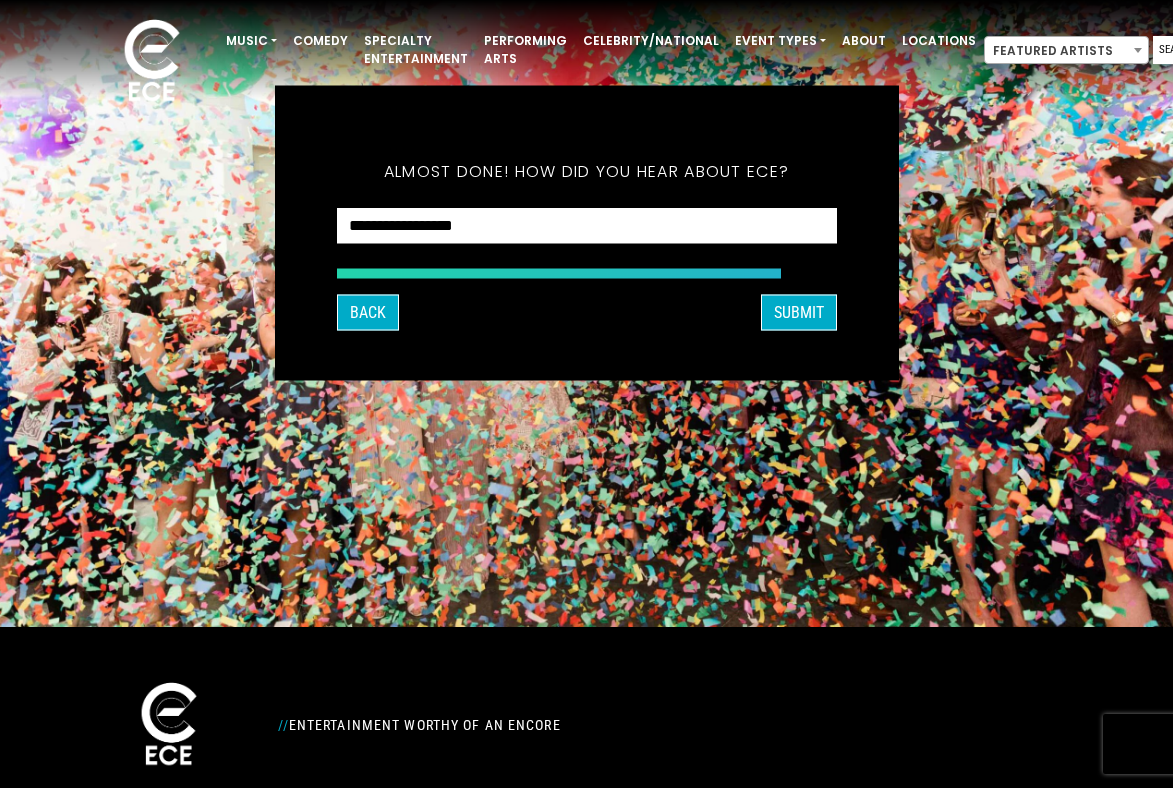 scroll, scrollTop: 154, scrollLeft: 0, axis: vertical 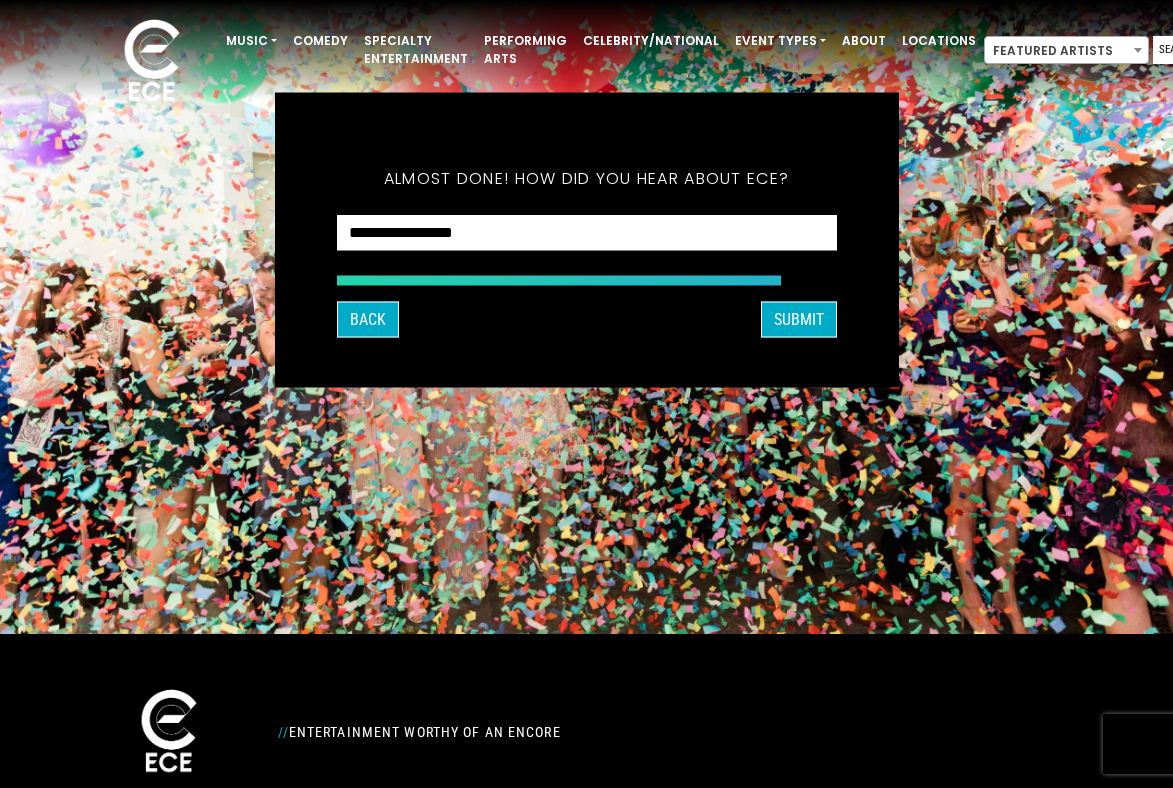 click on "What's your first and last name?
Thanks  [LAST], ! What's your email and the best number to reach you at?
Great! Now tell us a little about your event.
What kind of event is it?
Let's get some names for the wedding:
First Name * * *****" at bounding box center [586, 240] 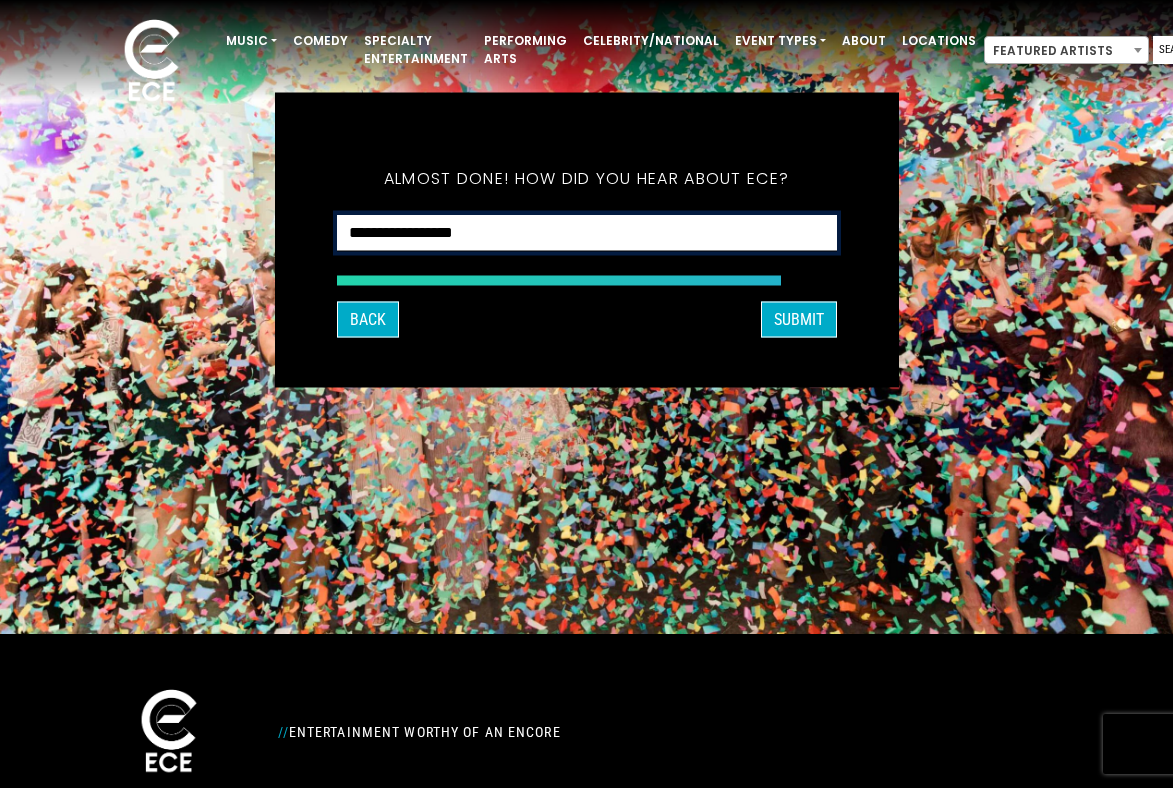 click on "**********" at bounding box center (587, 233) 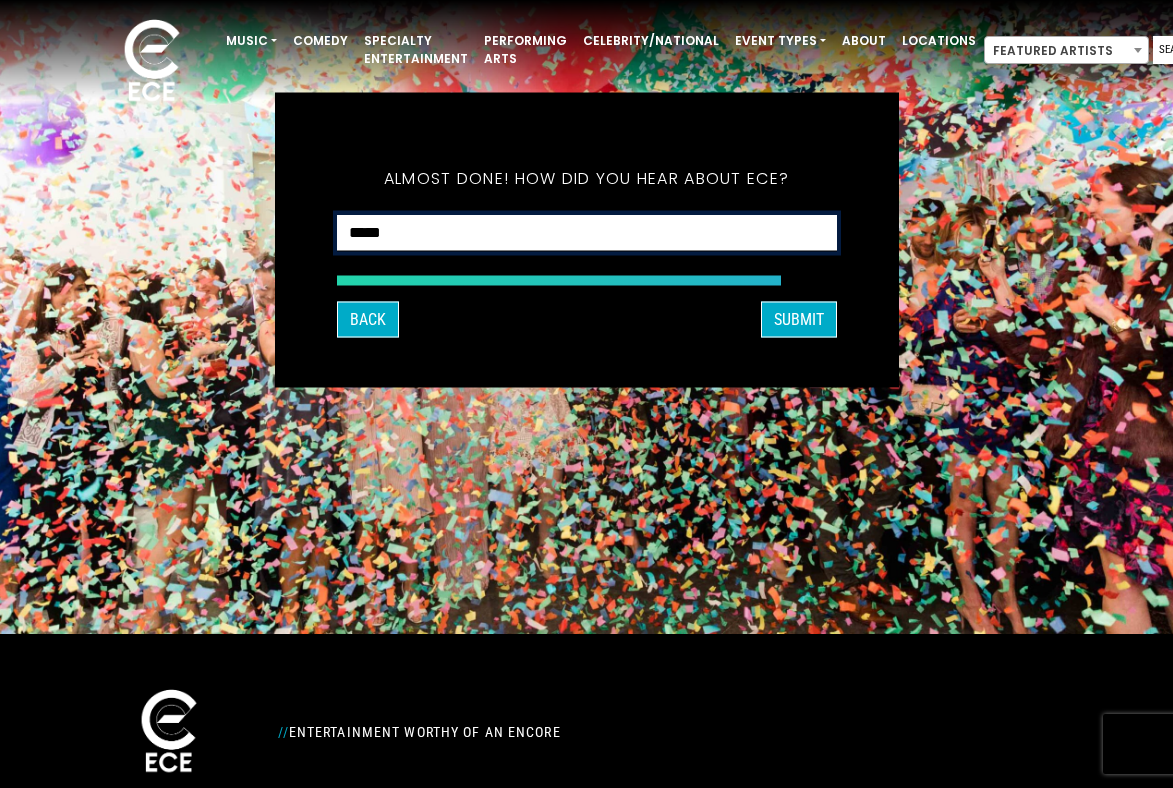 scroll, scrollTop: 72, scrollLeft: 0, axis: vertical 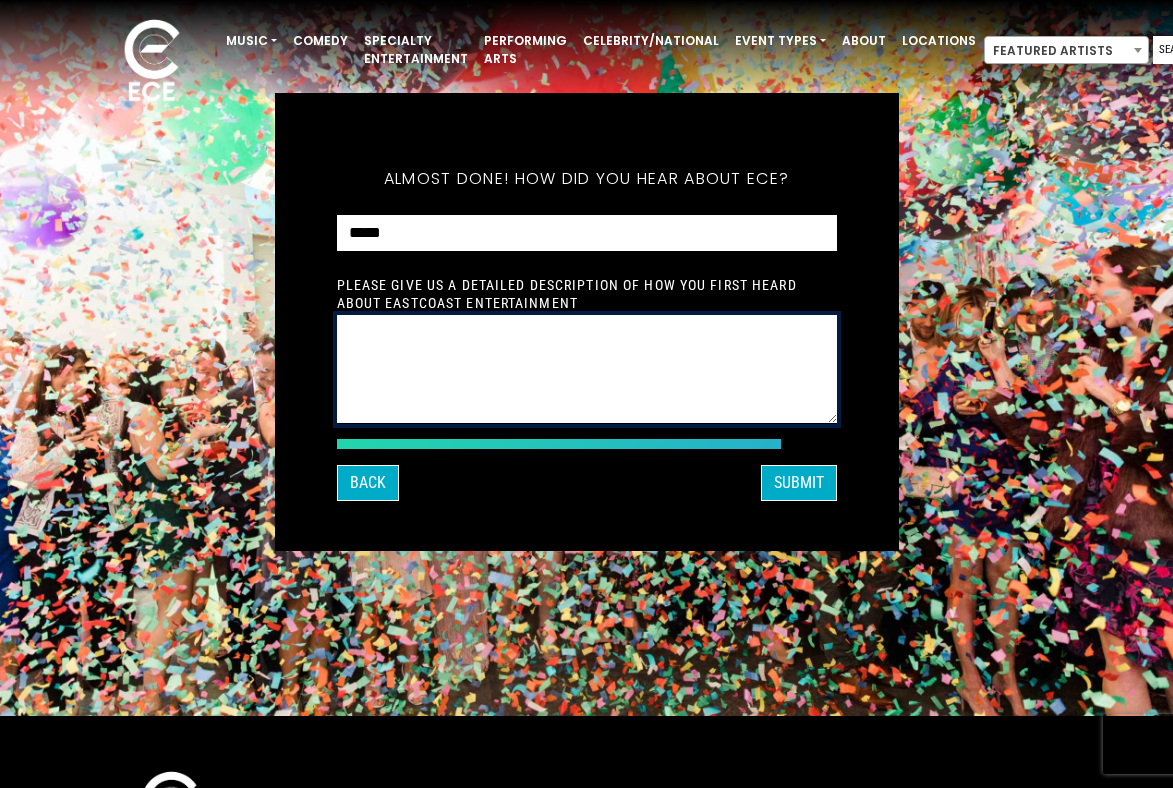 click at bounding box center (587, 369) 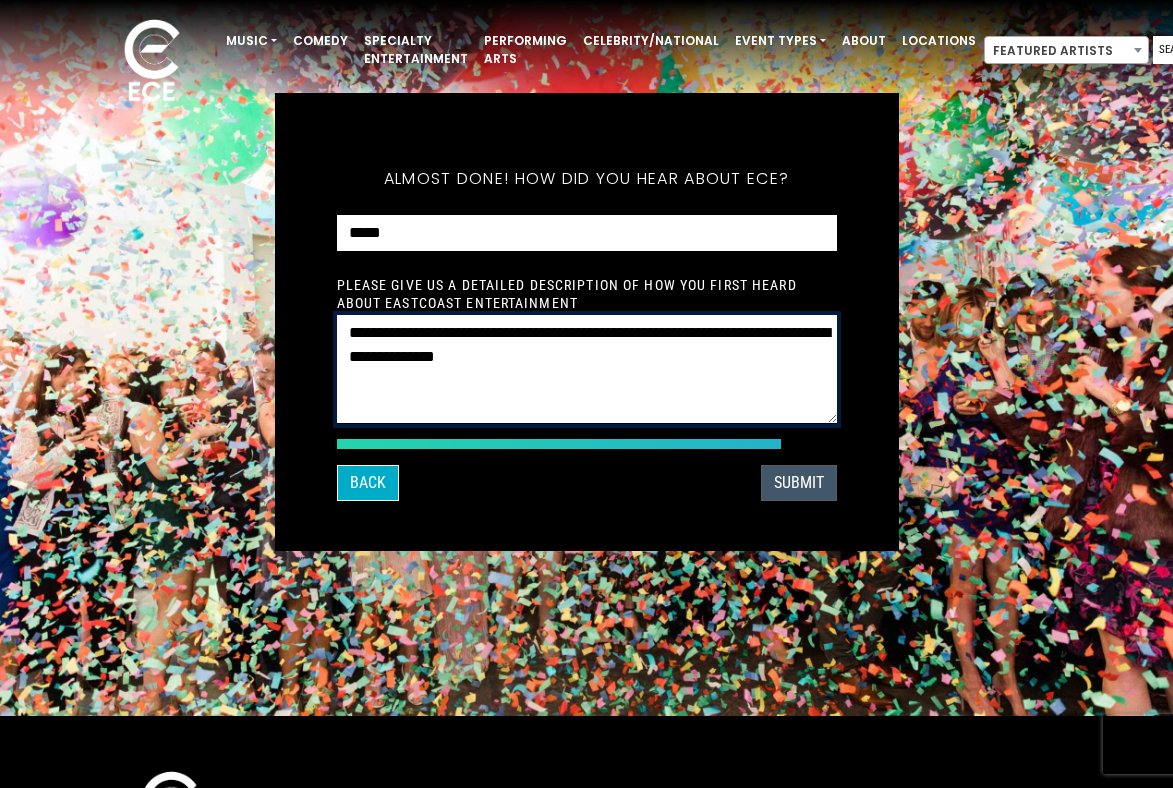 type on "**********" 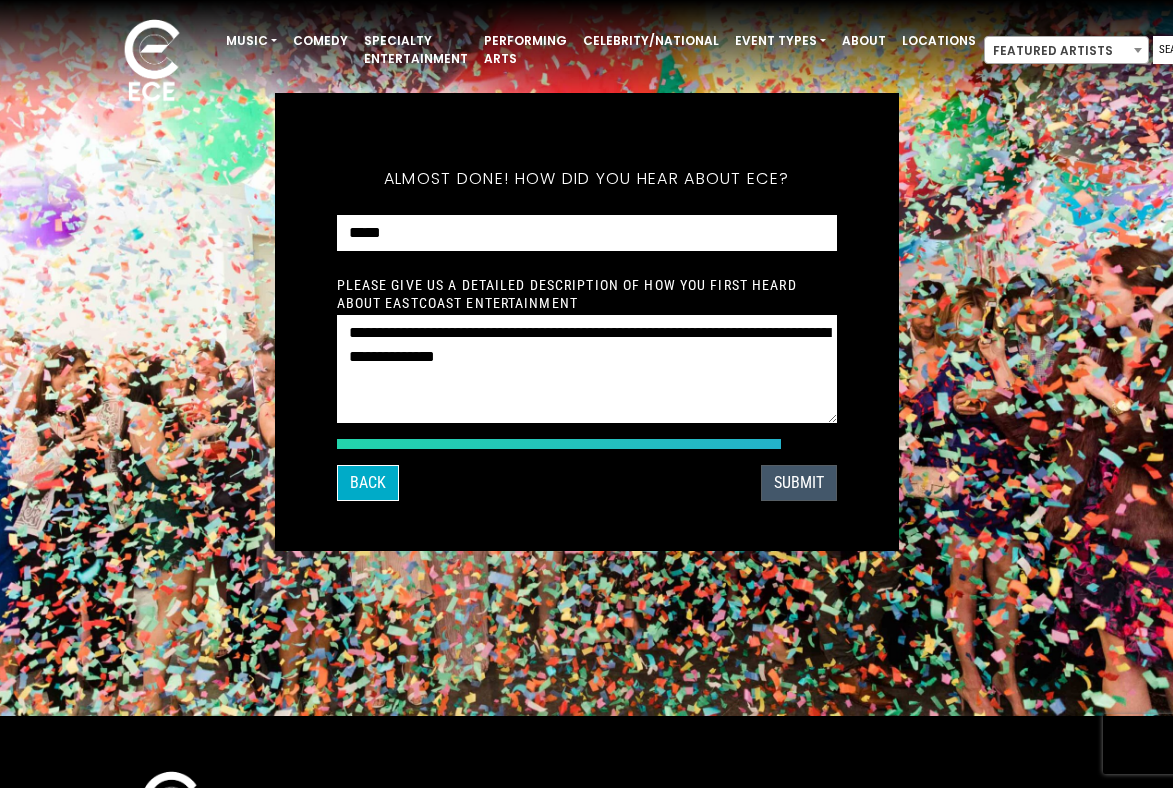 click on "SUBMIT" at bounding box center [799, 483] 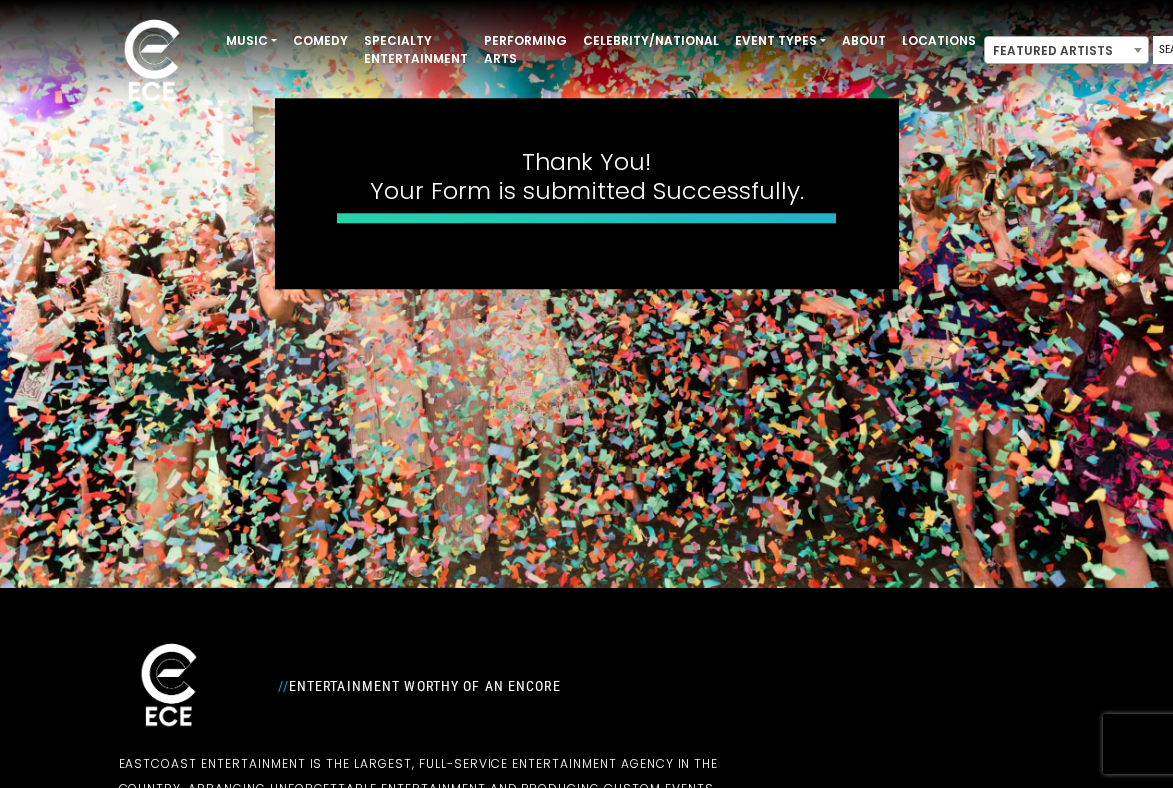 scroll, scrollTop: 205, scrollLeft: 0, axis: vertical 